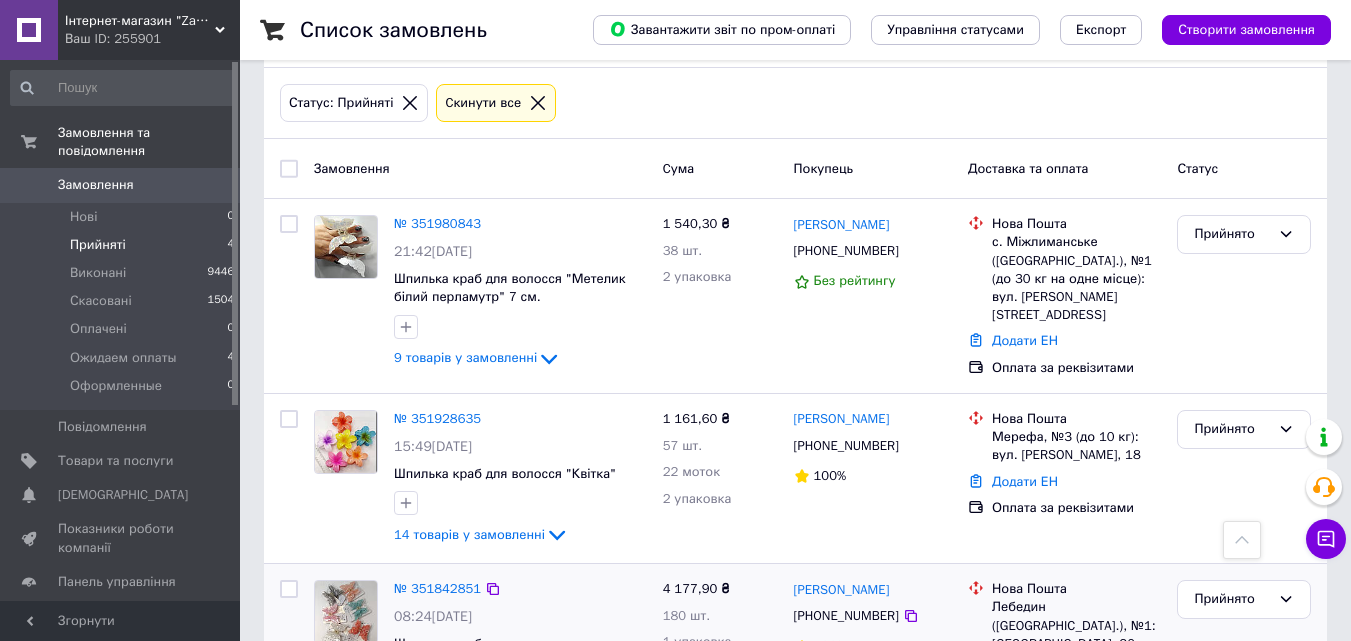 scroll, scrollTop: 0, scrollLeft: 0, axis: both 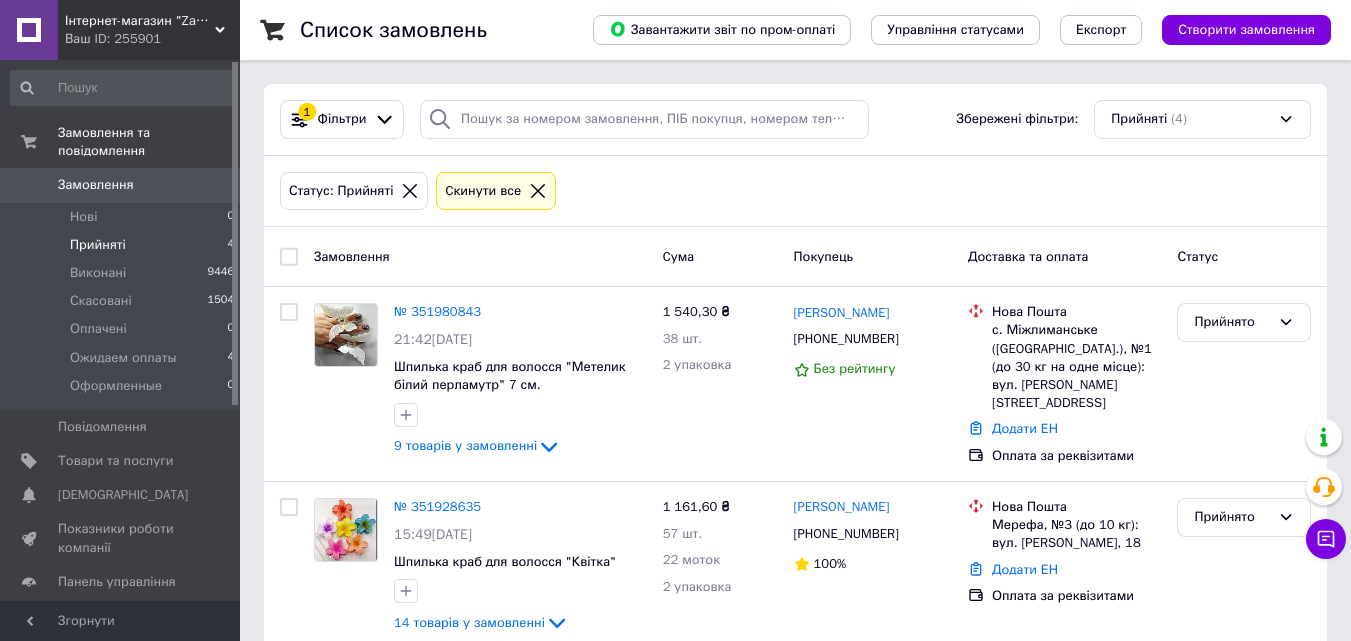 click 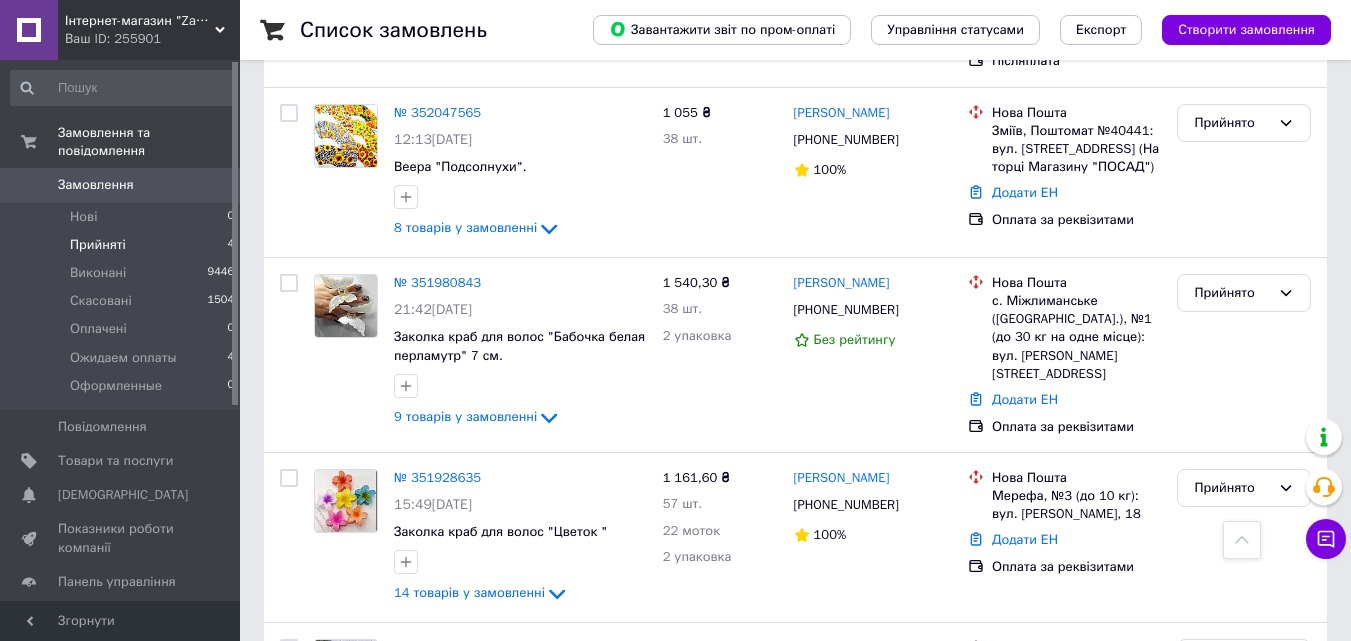 scroll, scrollTop: 0, scrollLeft: 0, axis: both 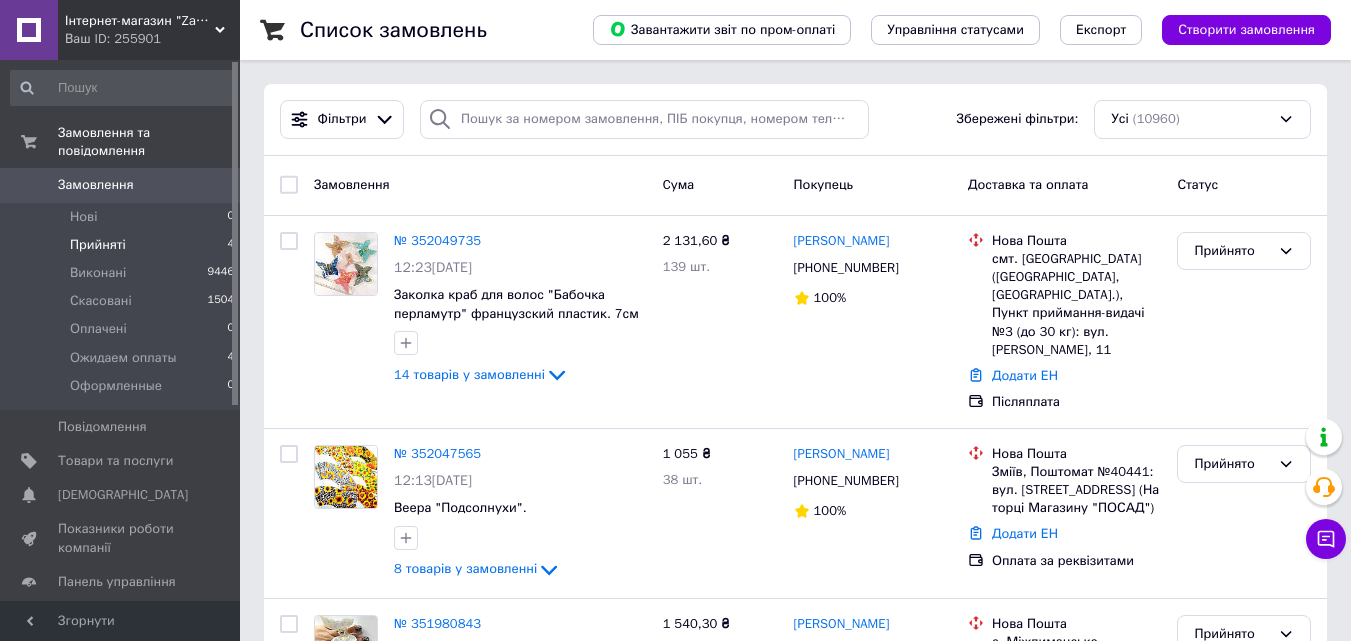 click on "Прийняті 4" at bounding box center (123, 245) 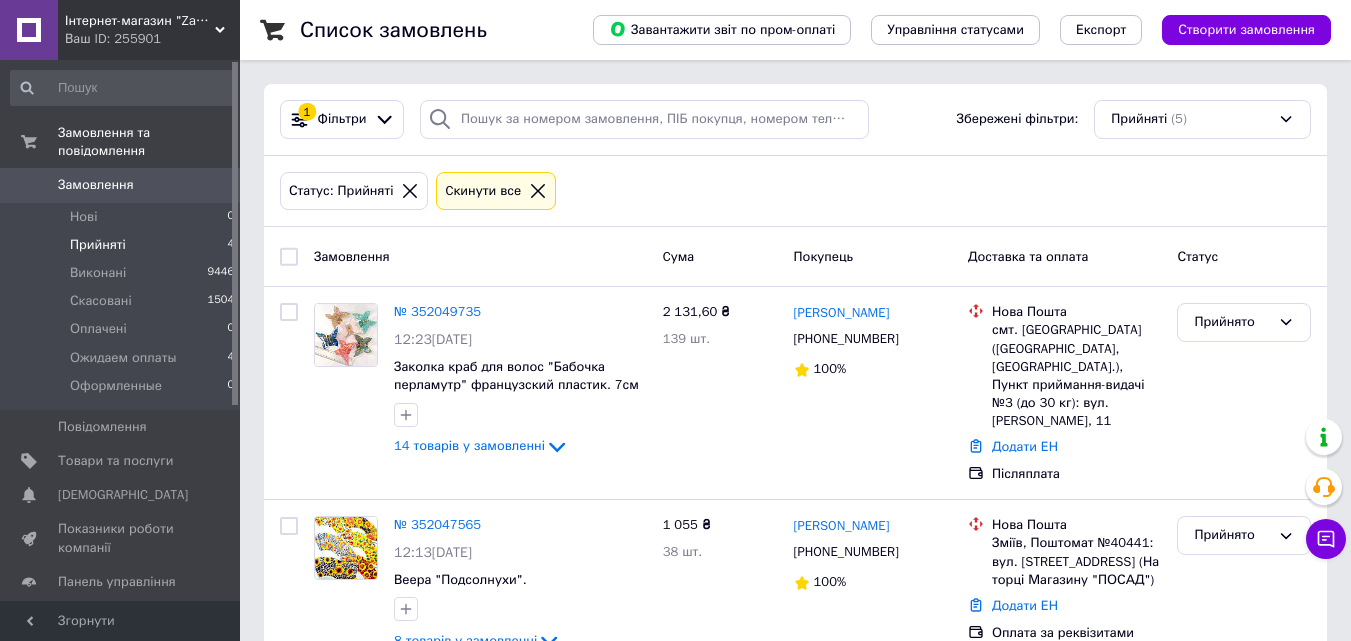 click 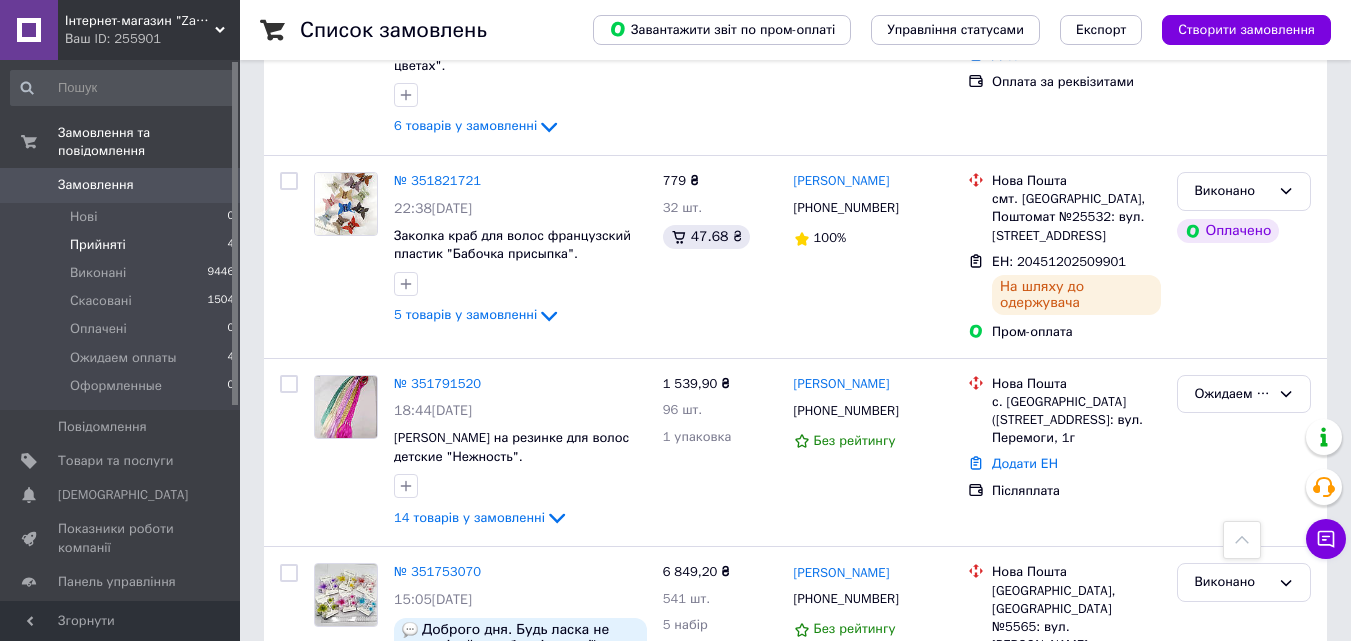 scroll, scrollTop: 1800, scrollLeft: 0, axis: vertical 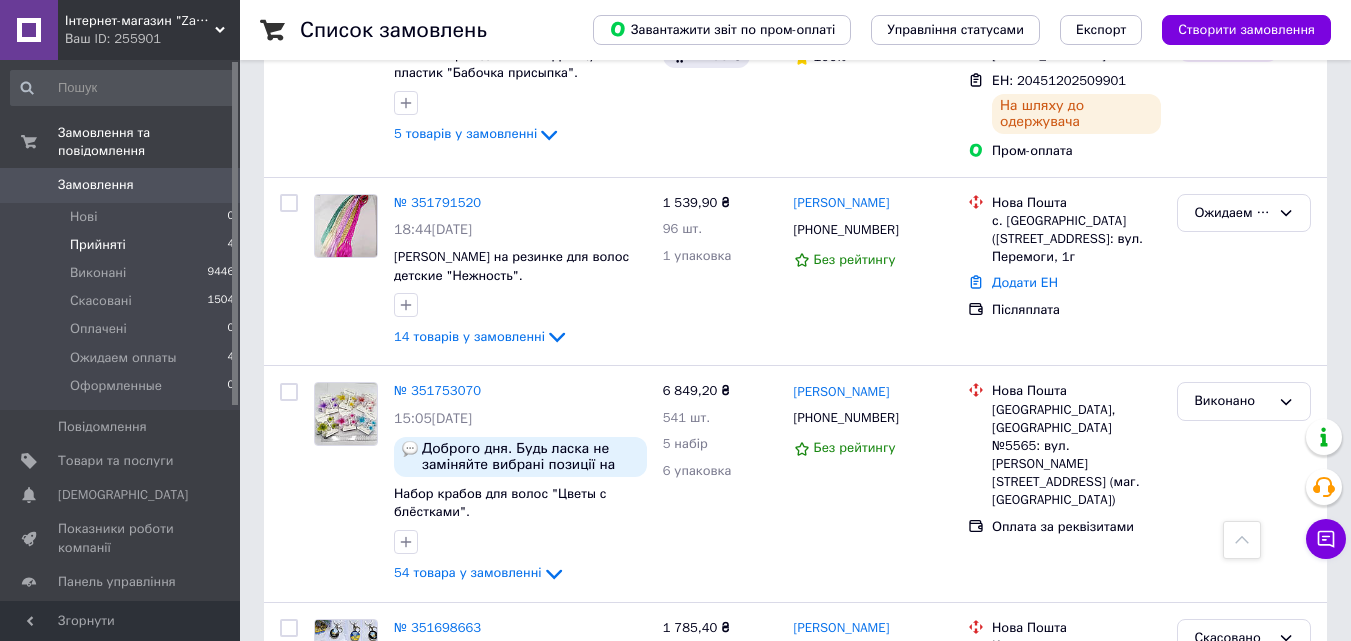 click on "Прийняті" at bounding box center [98, 245] 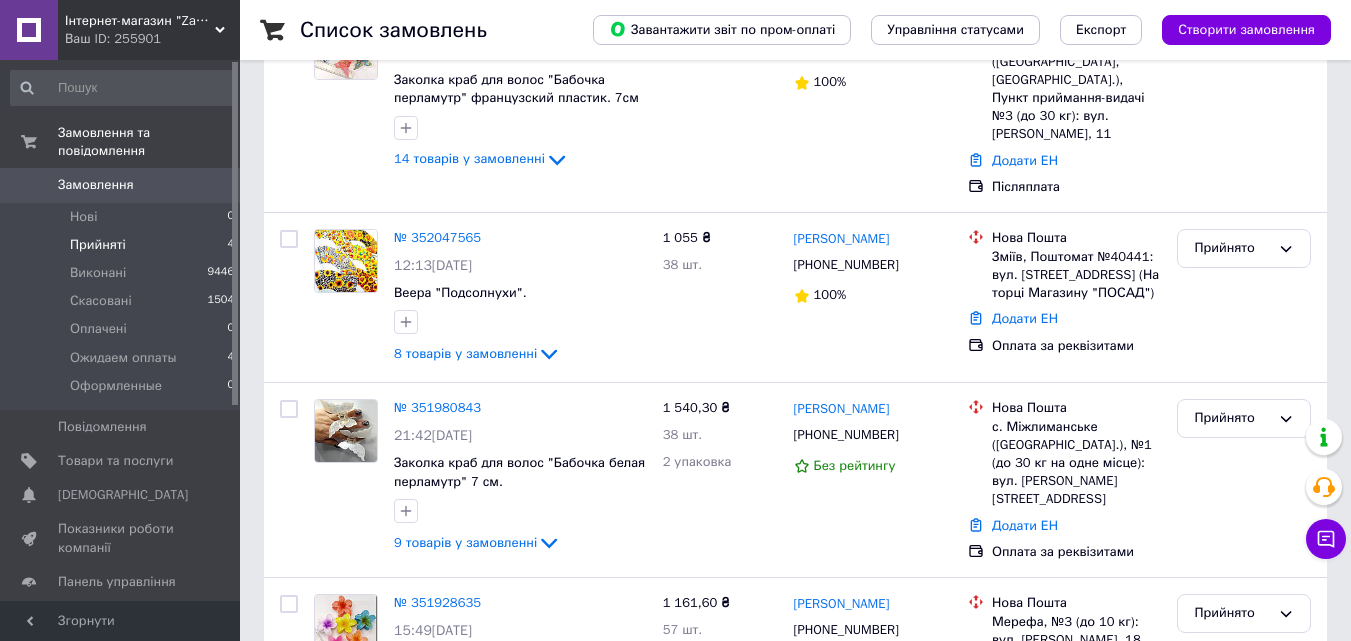 scroll, scrollTop: 600, scrollLeft: 0, axis: vertical 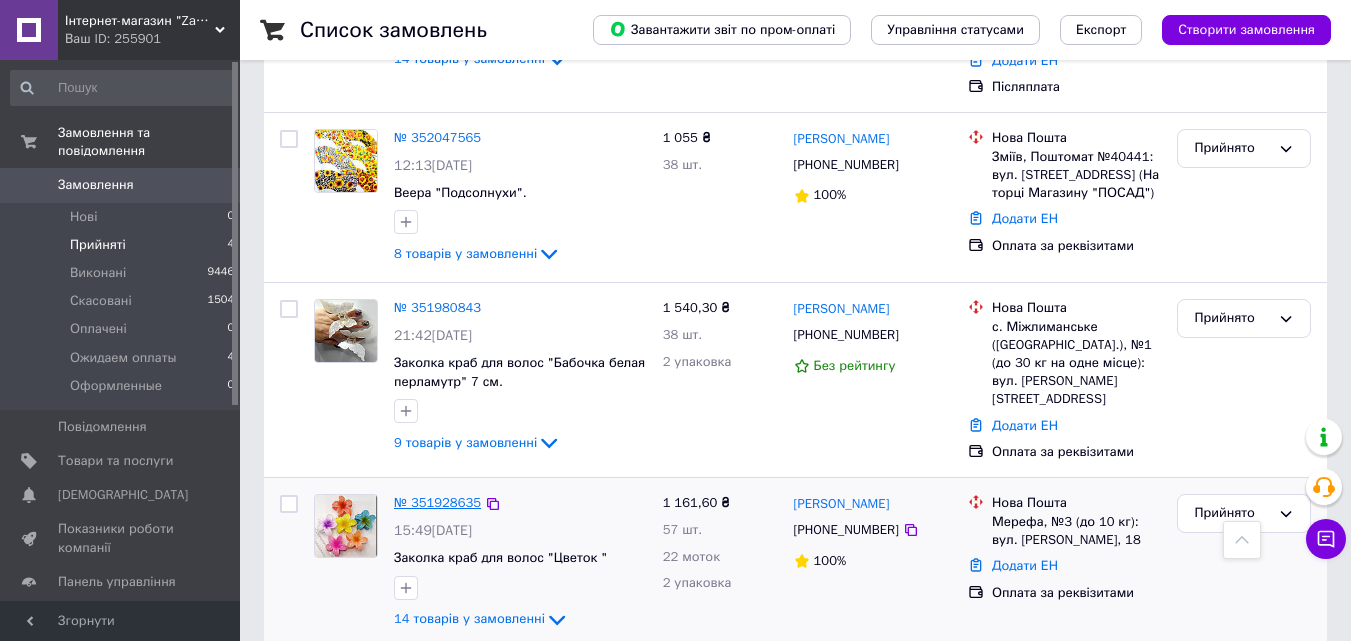 click on "№ 351928635" at bounding box center [437, 502] 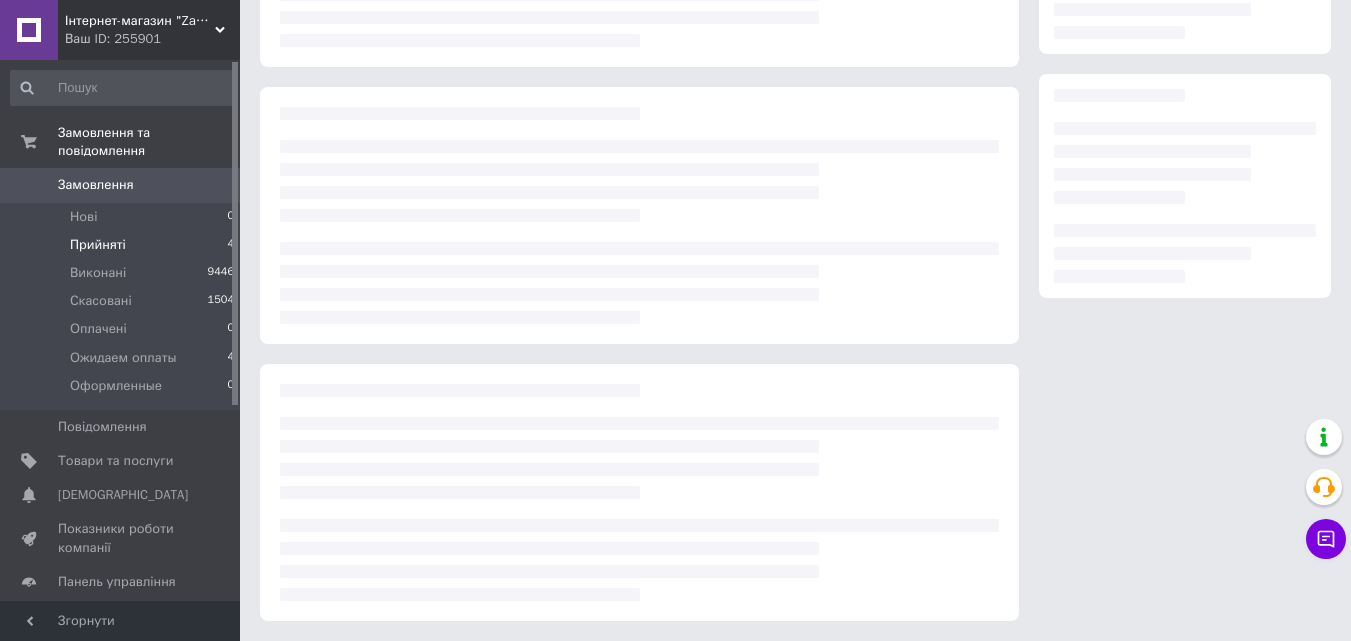 scroll, scrollTop: 600, scrollLeft: 0, axis: vertical 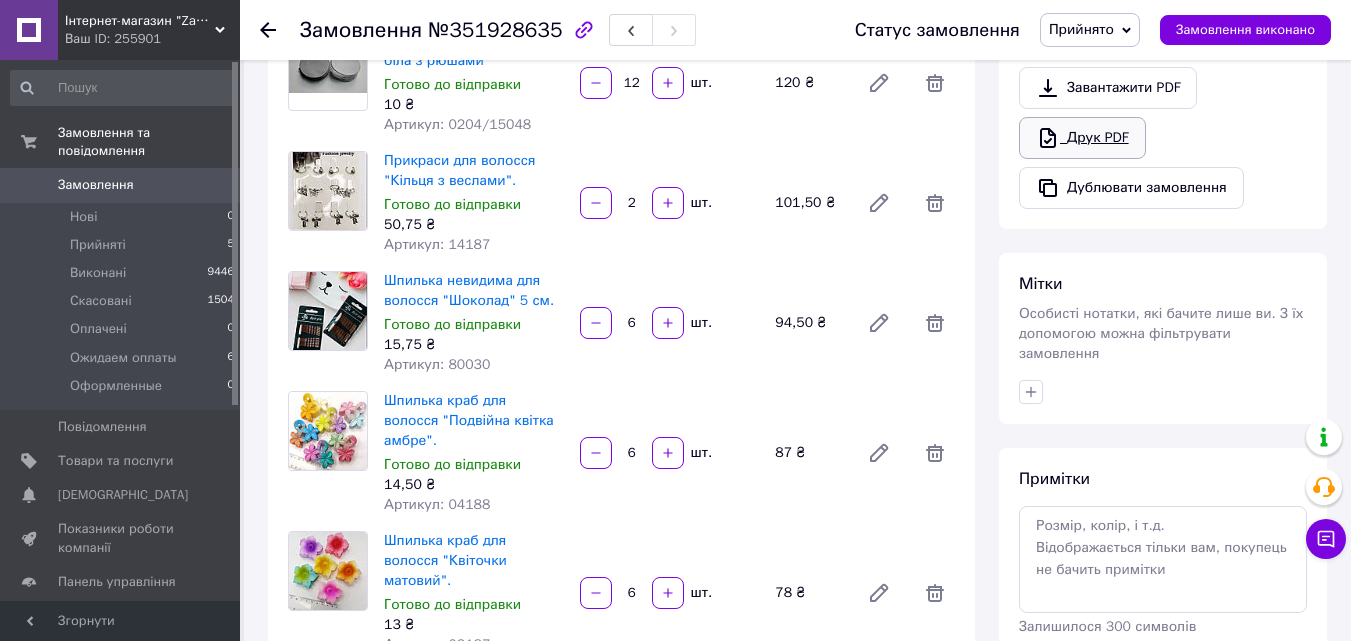 click on "Друк PDF" at bounding box center [1082, 138] 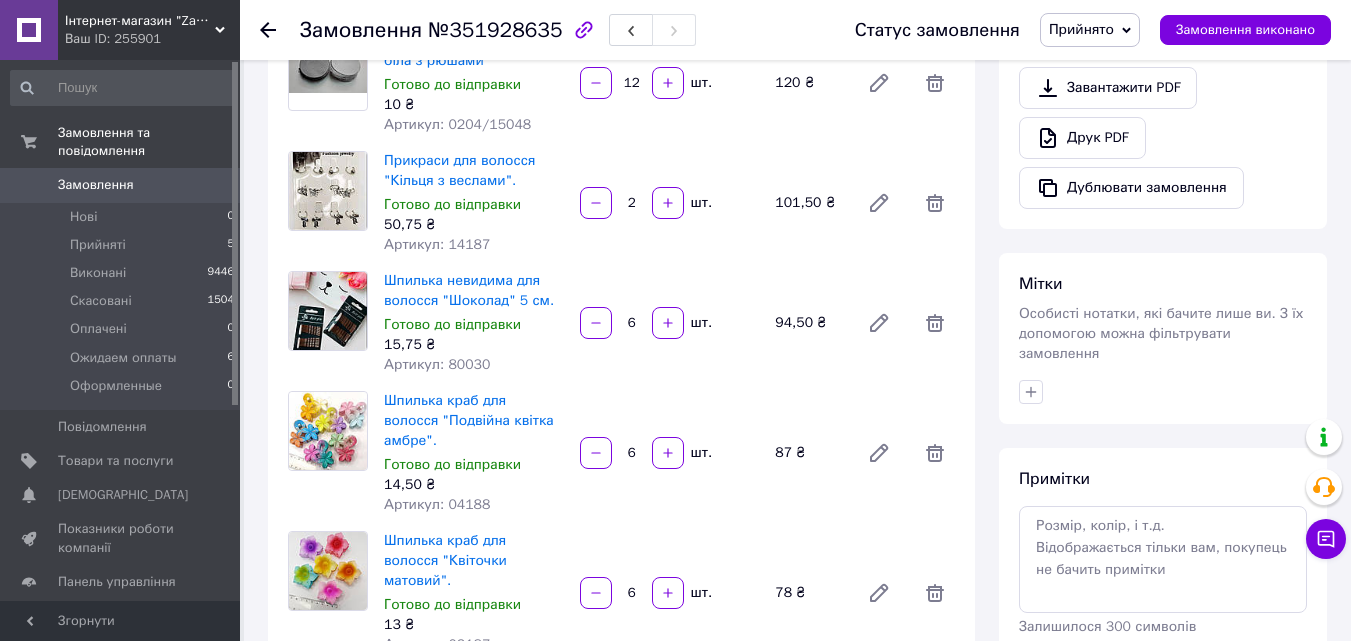 click 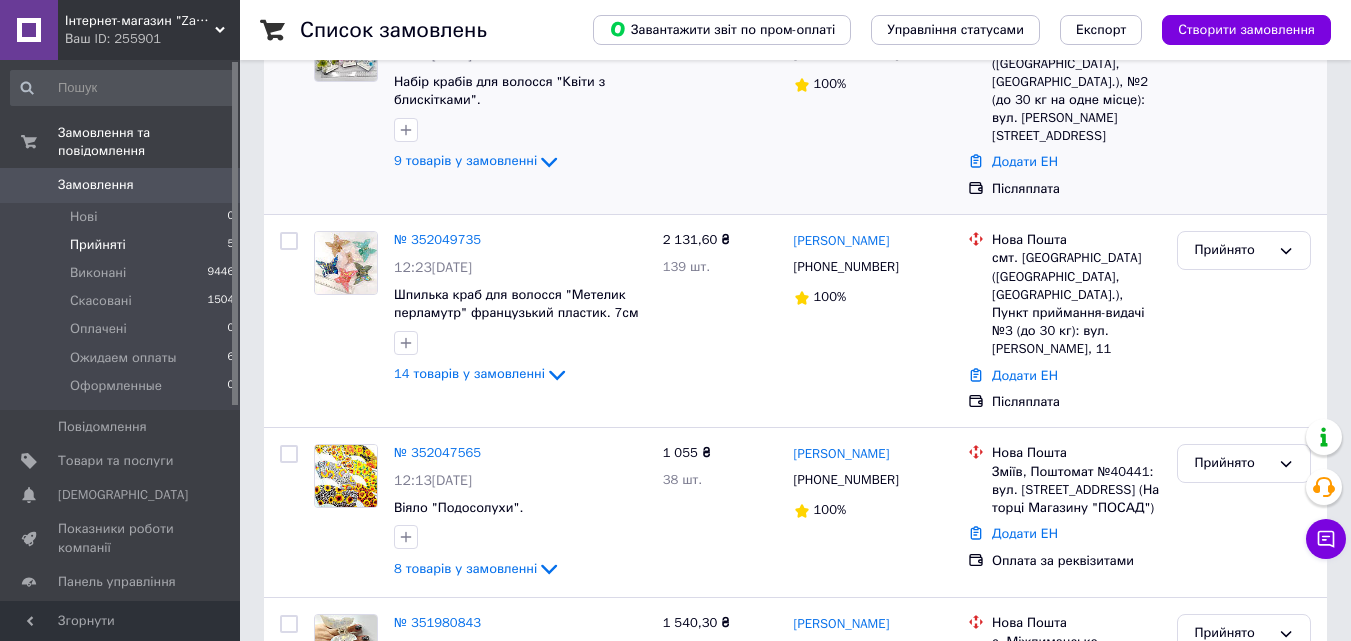 scroll, scrollTop: 600, scrollLeft: 0, axis: vertical 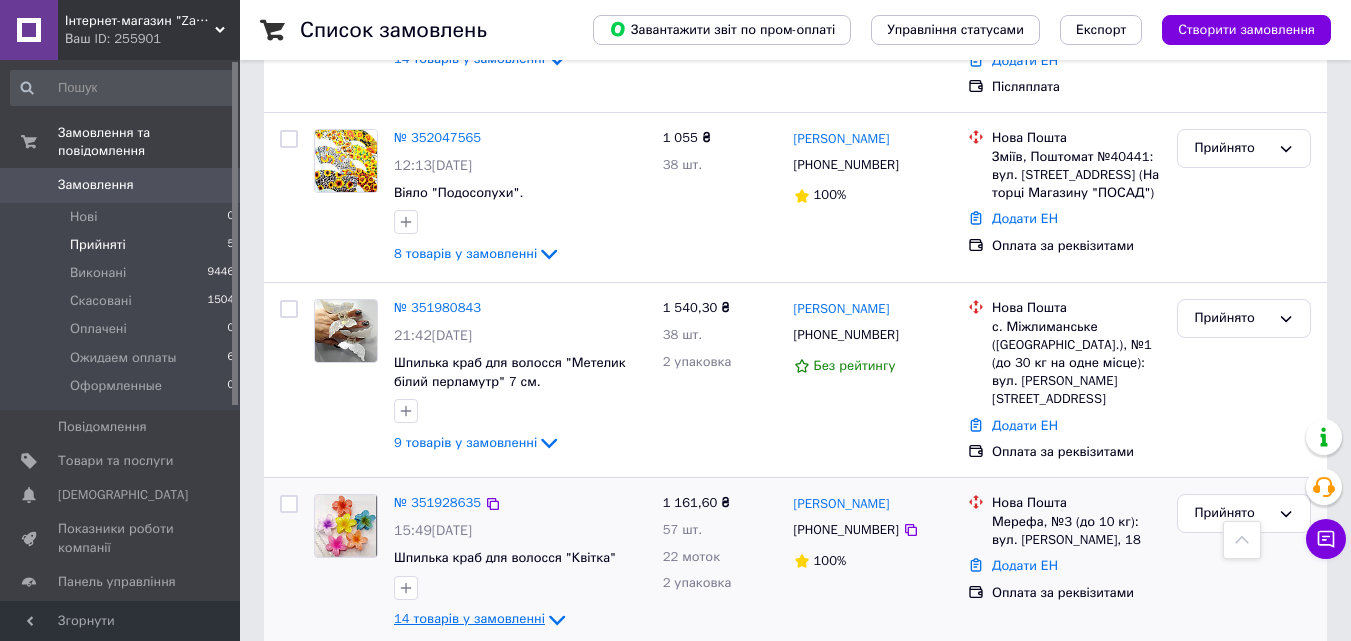 click 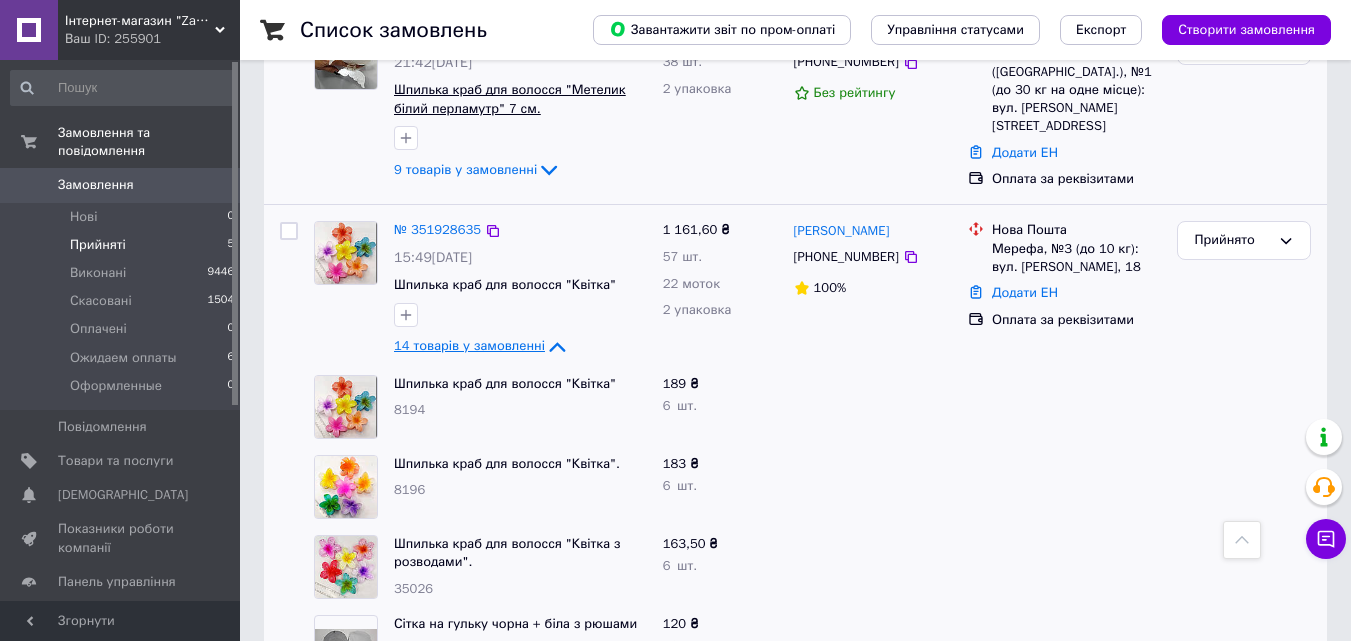 scroll, scrollTop: 1000, scrollLeft: 0, axis: vertical 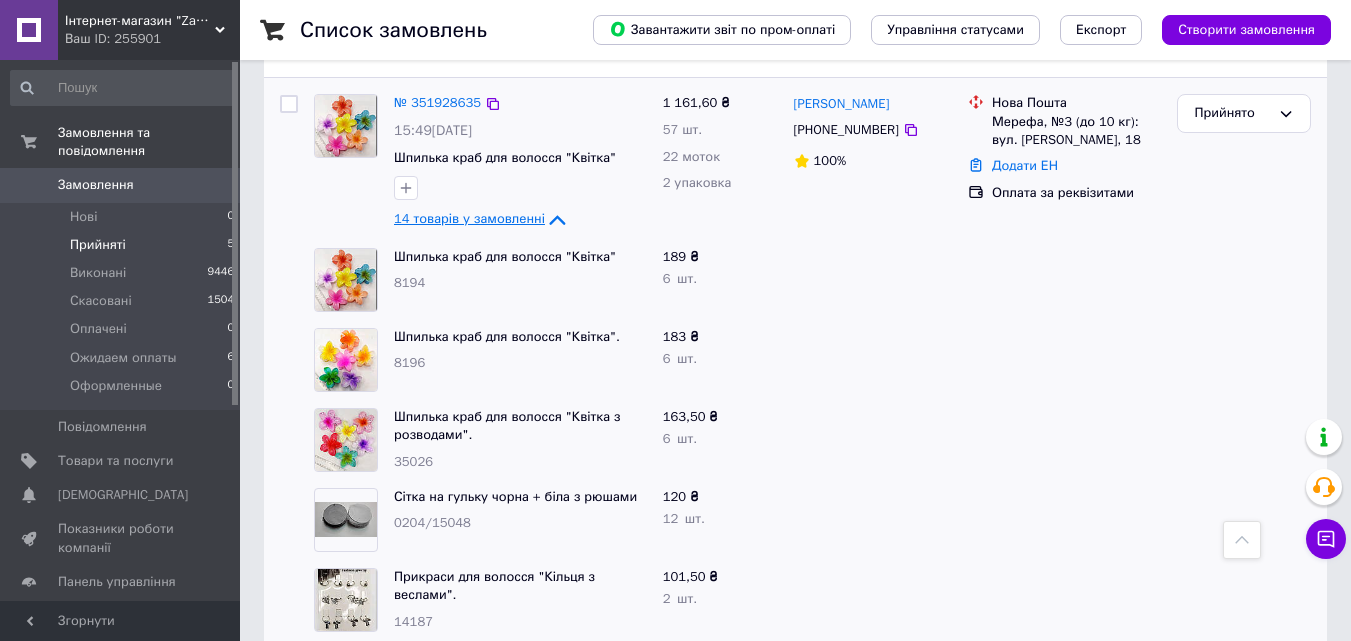 click 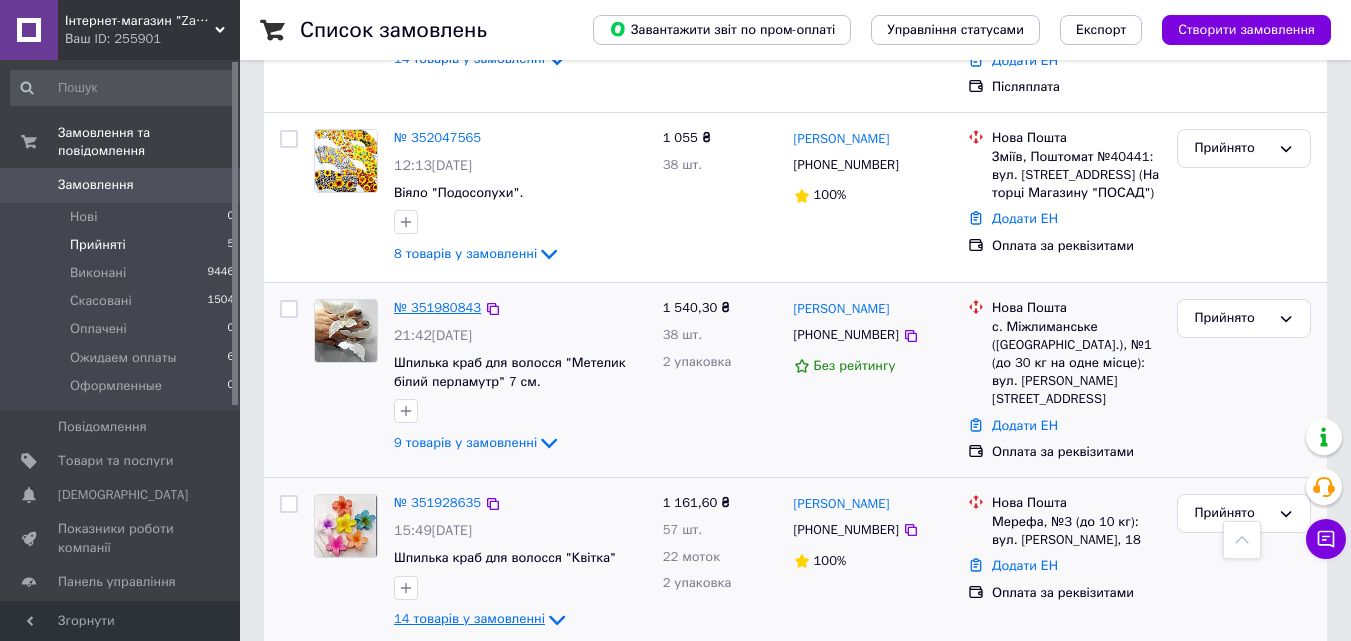 click on "№ 351980843" at bounding box center (437, 307) 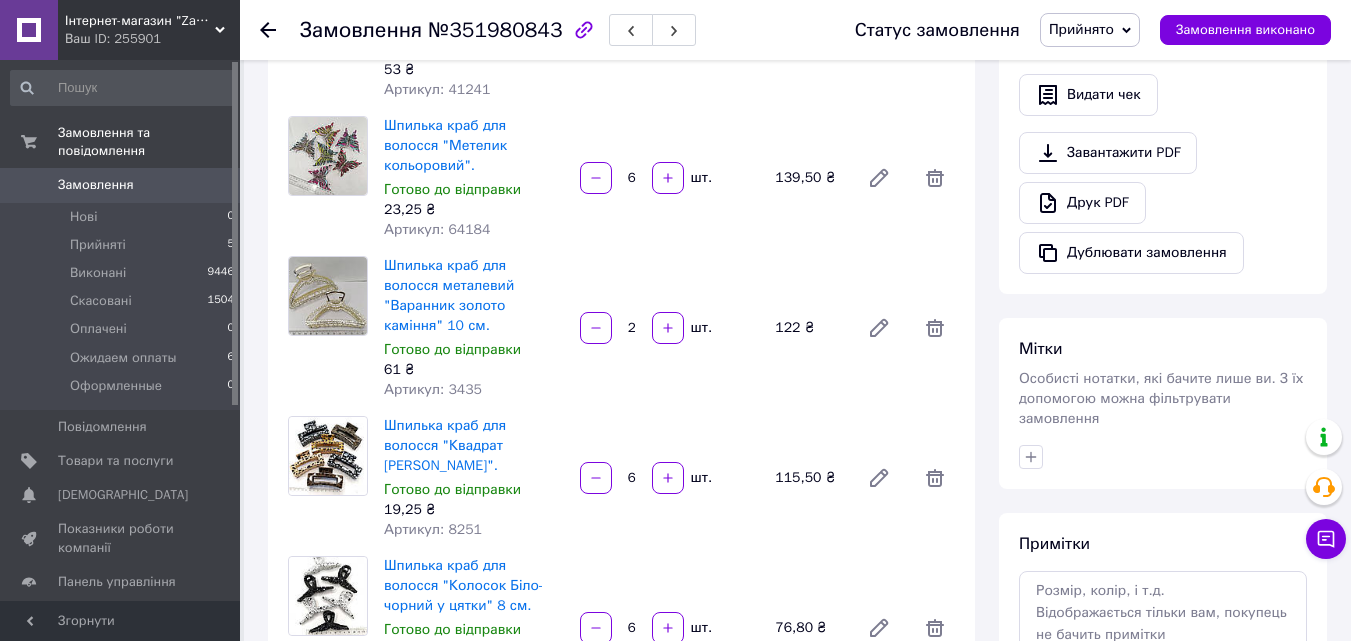 scroll, scrollTop: 500, scrollLeft: 0, axis: vertical 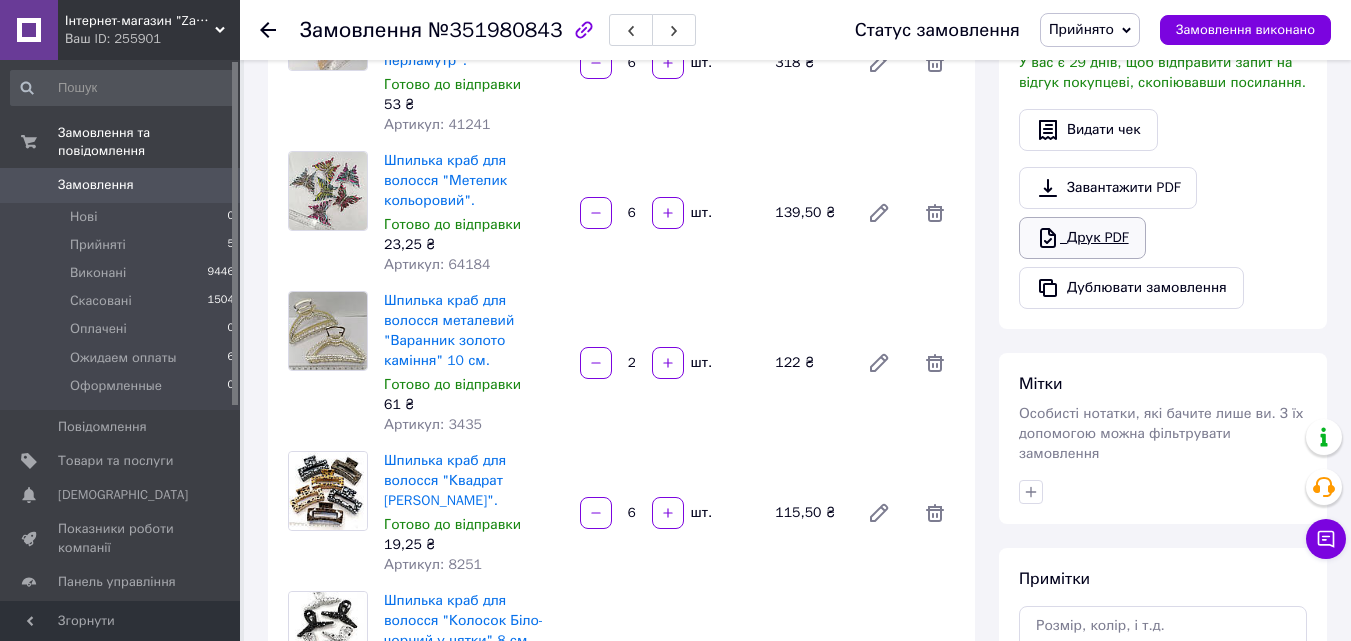 click on "Друк PDF" at bounding box center [1082, 238] 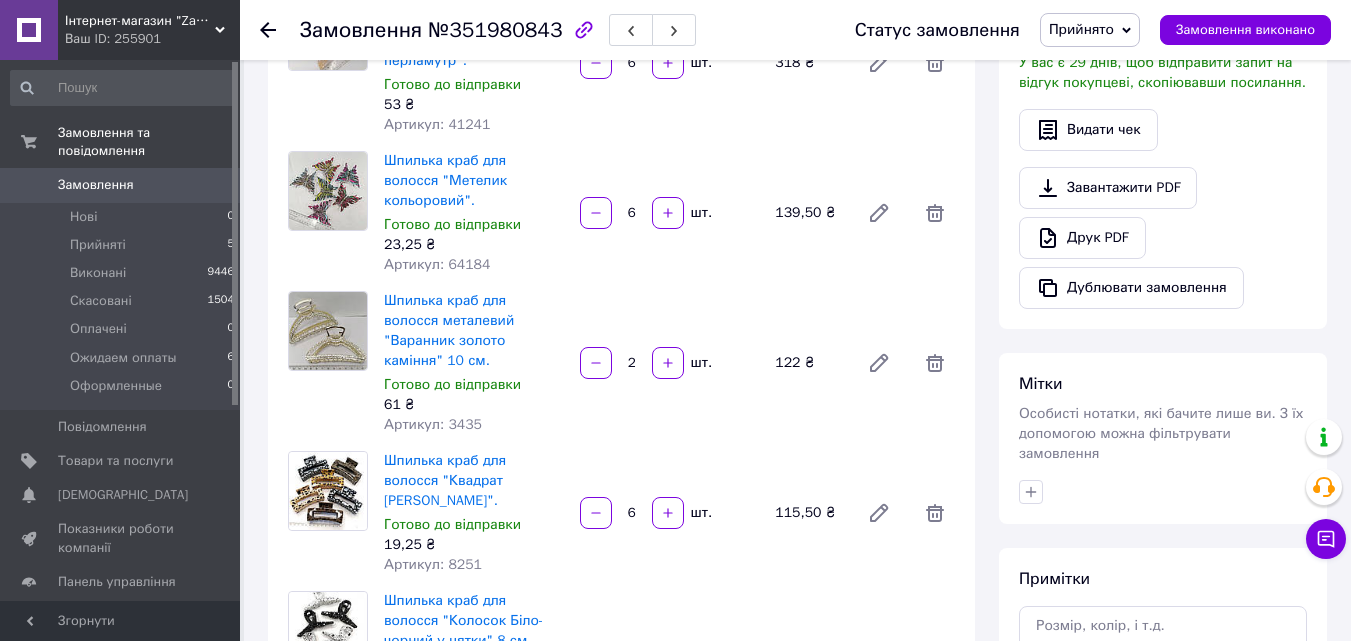 click 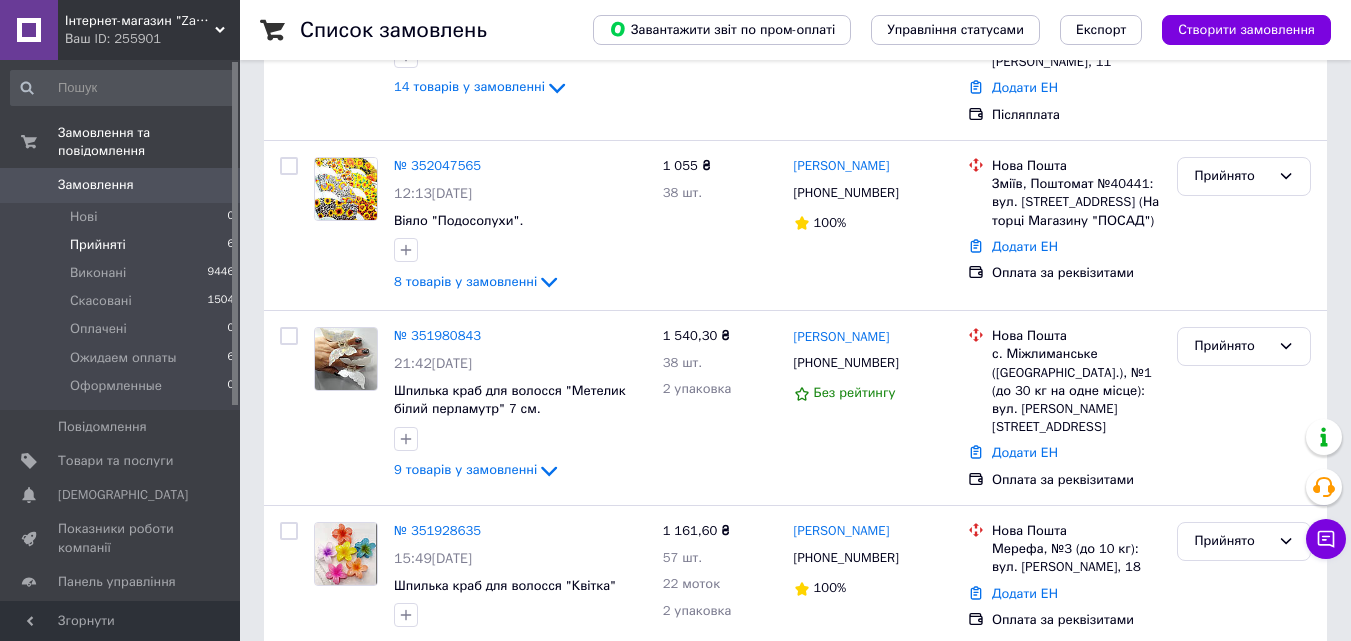 scroll, scrollTop: 789, scrollLeft: 0, axis: vertical 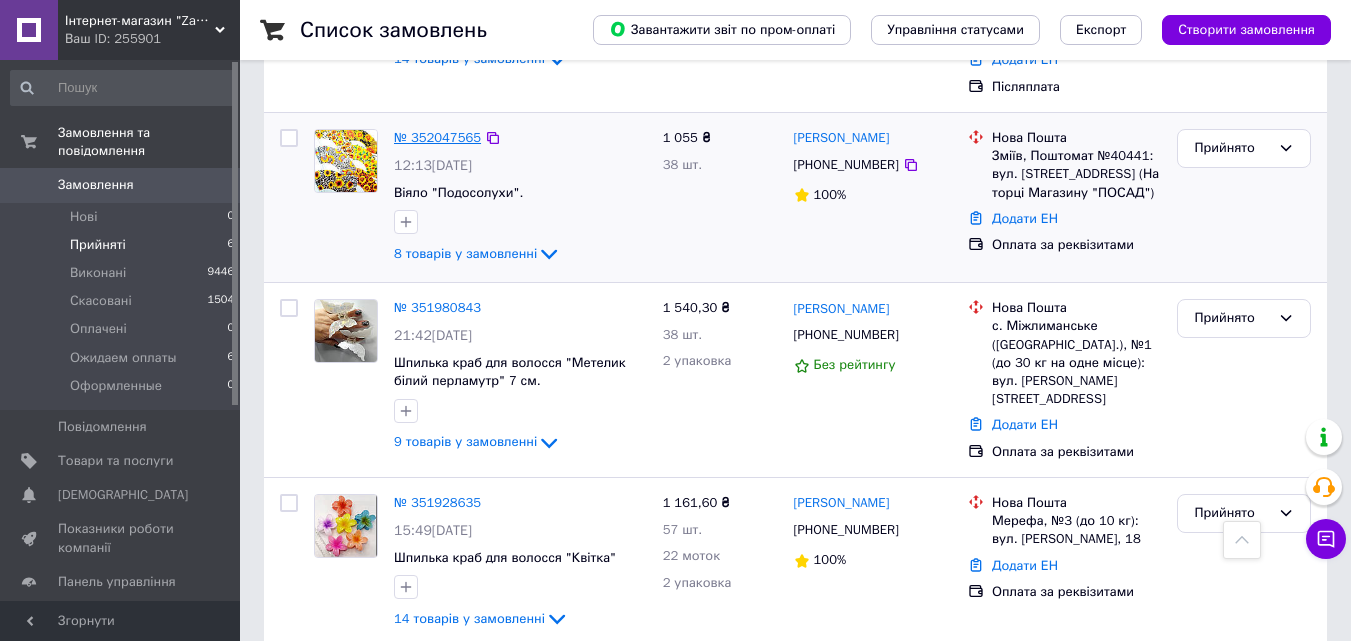click on "№ 352047565" at bounding box center [437, 137] 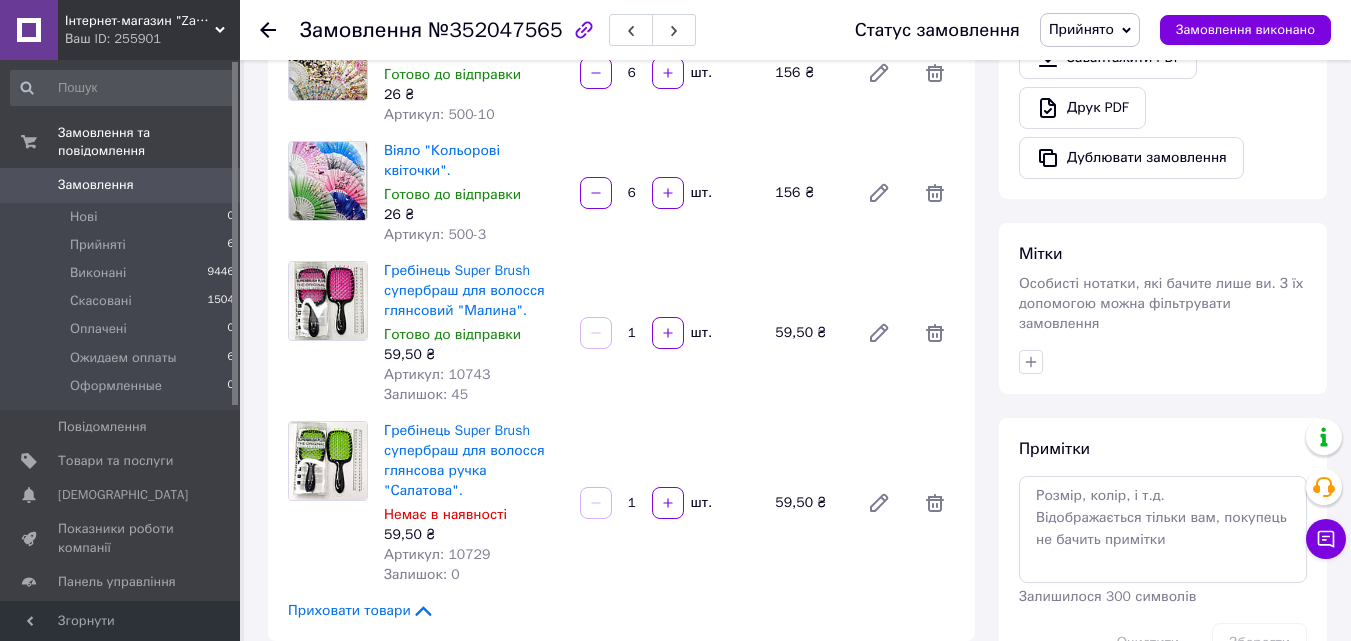 scroll, scrollTop: 589, scrollLeft: 0, axis: vertical 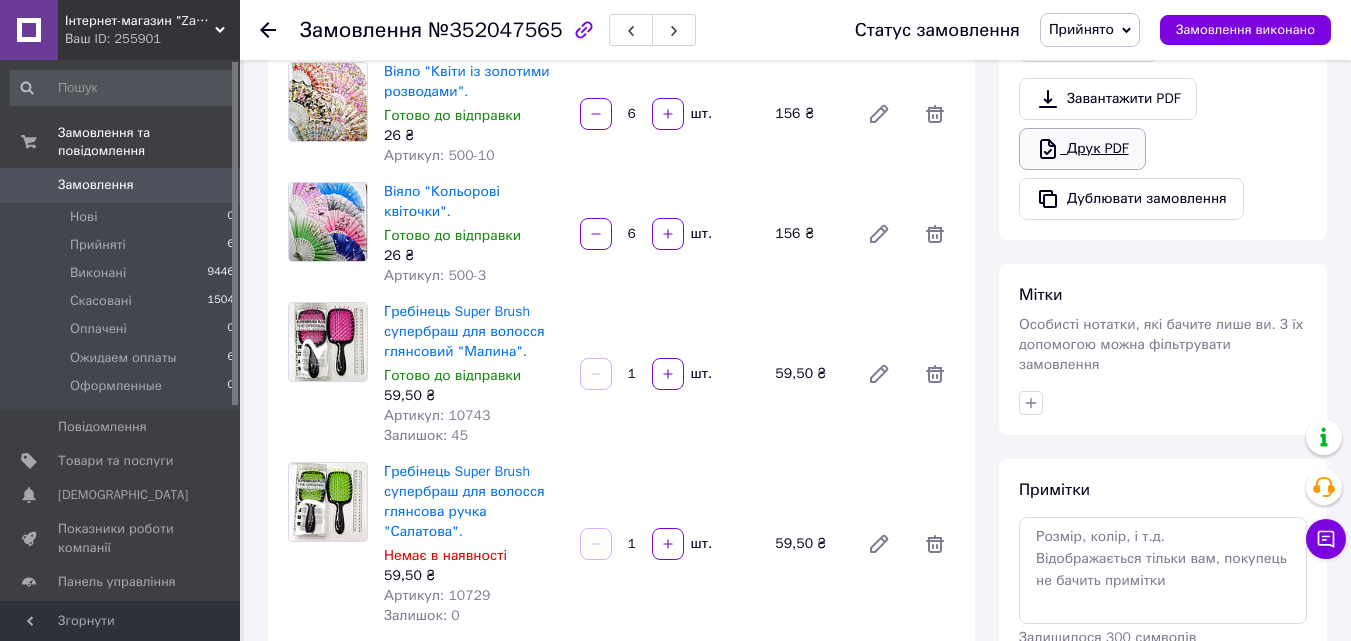 click on "Друк PDF" at bounding box center [1082, 149] 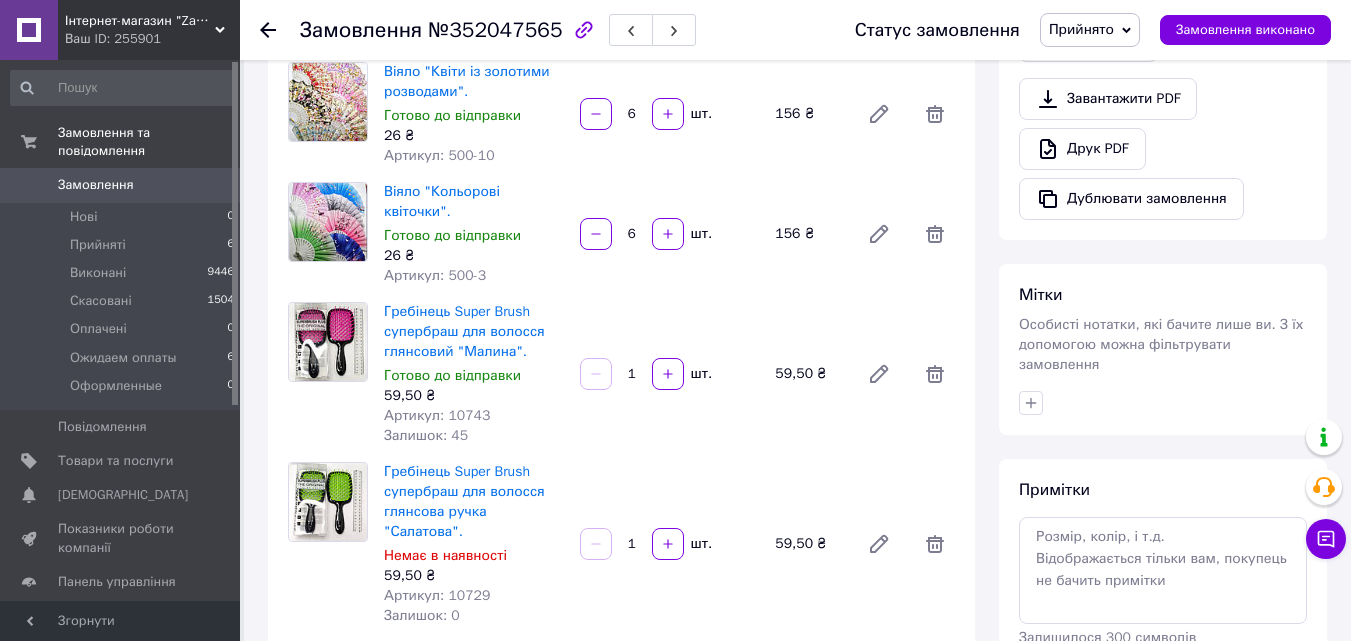 click 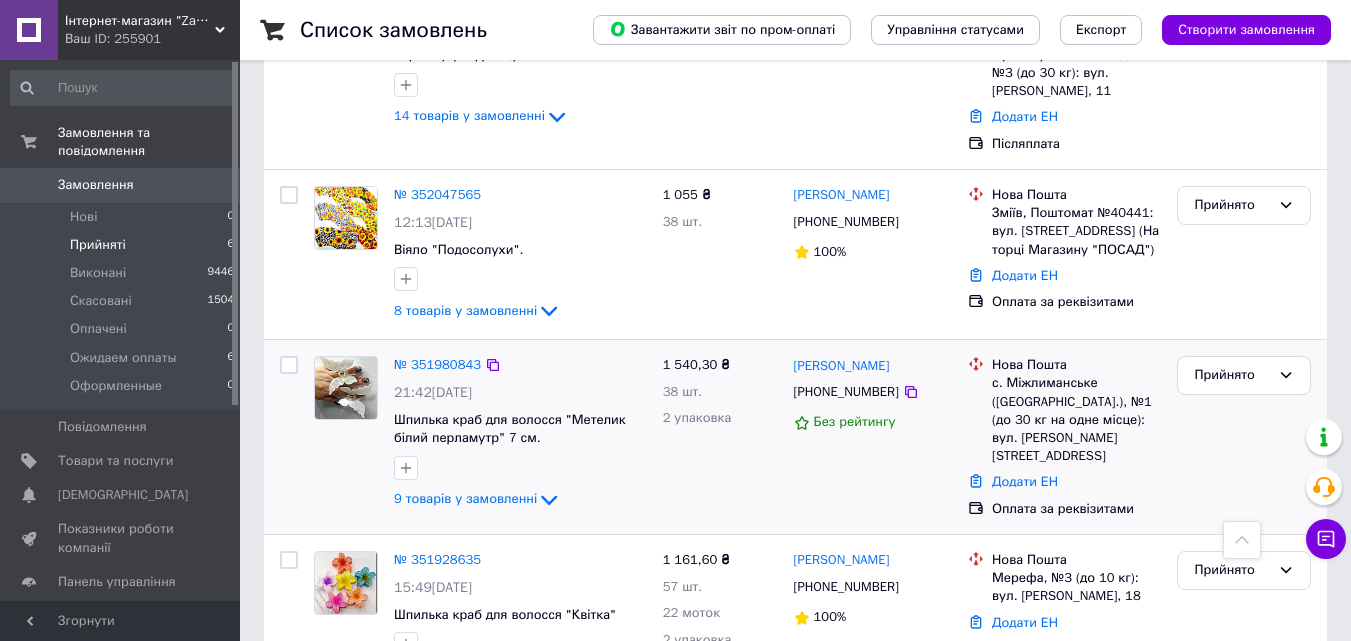 scroll, scrollTop: 489, scrollLeft: 0, axis: vertical 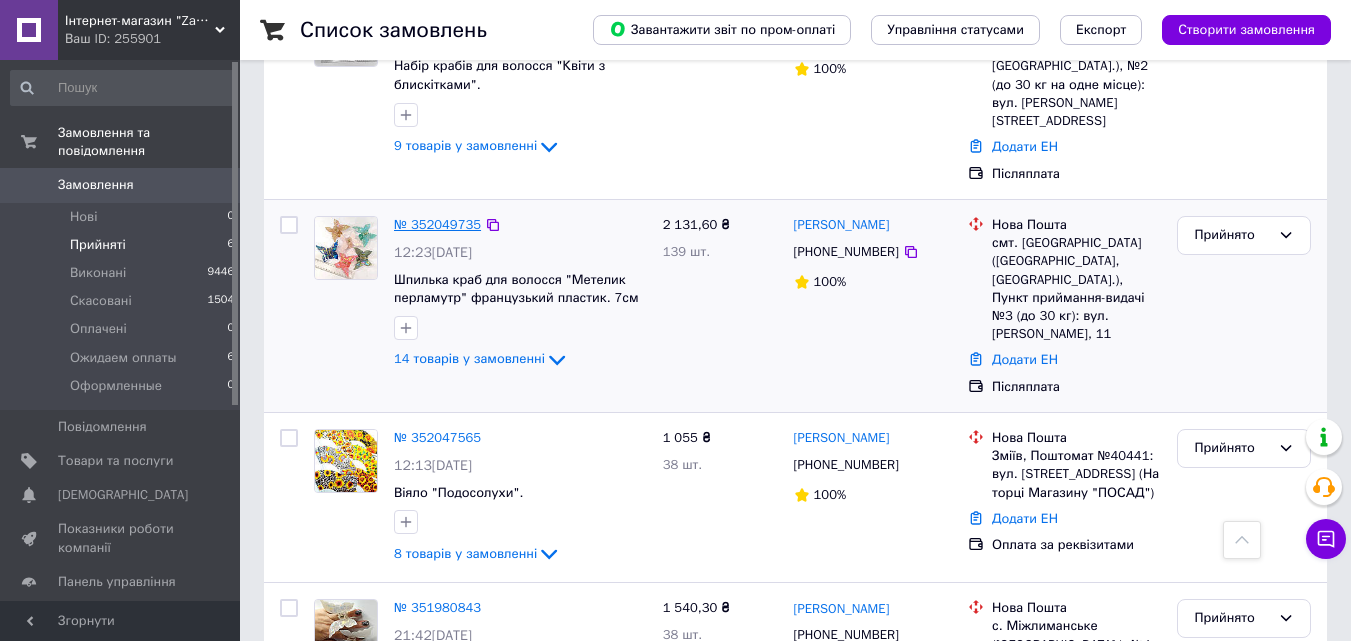 click on "№ 352049735" at bounding box center (437, 224) 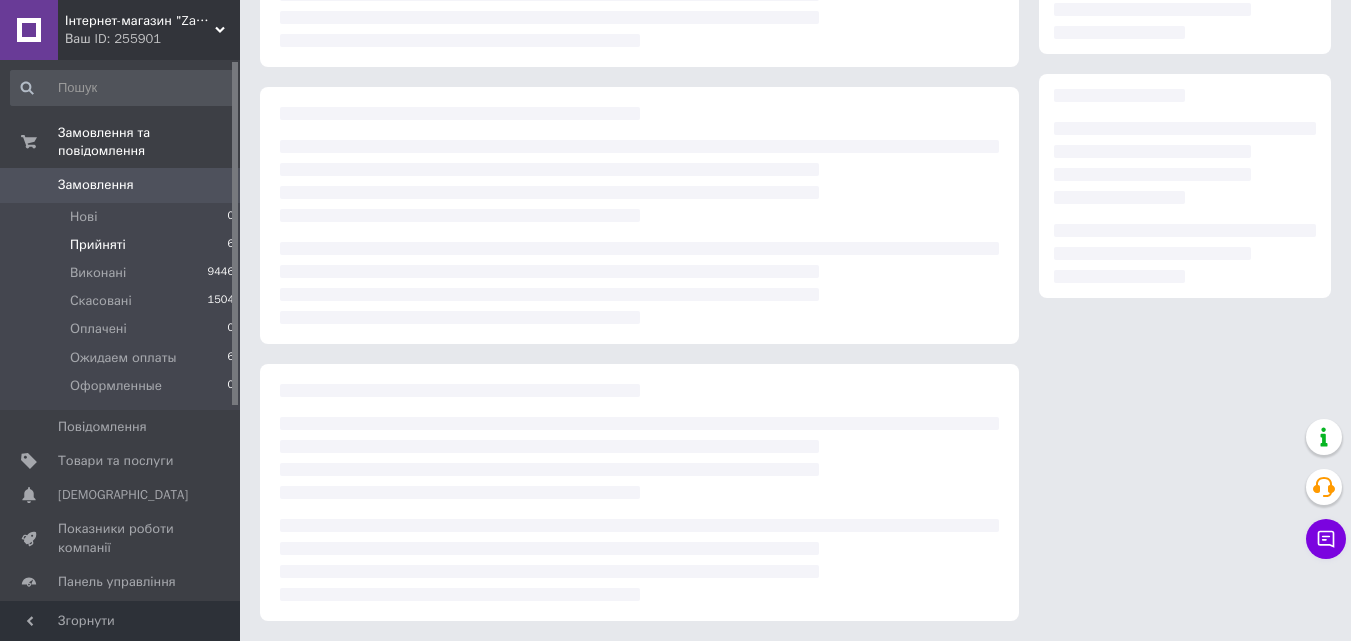 scroll, scrollTop: 489, scrollLeft: 0, axis: vertical 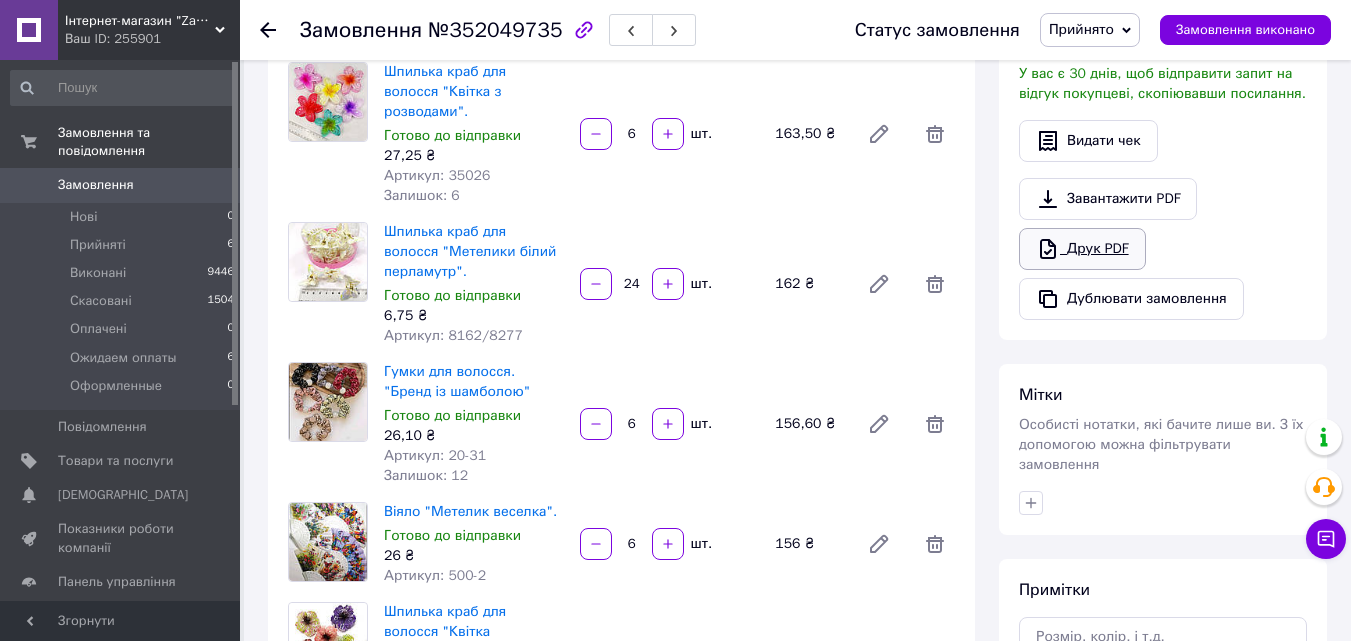 click on "Друк PDF" at bounding box center [1082, 249] 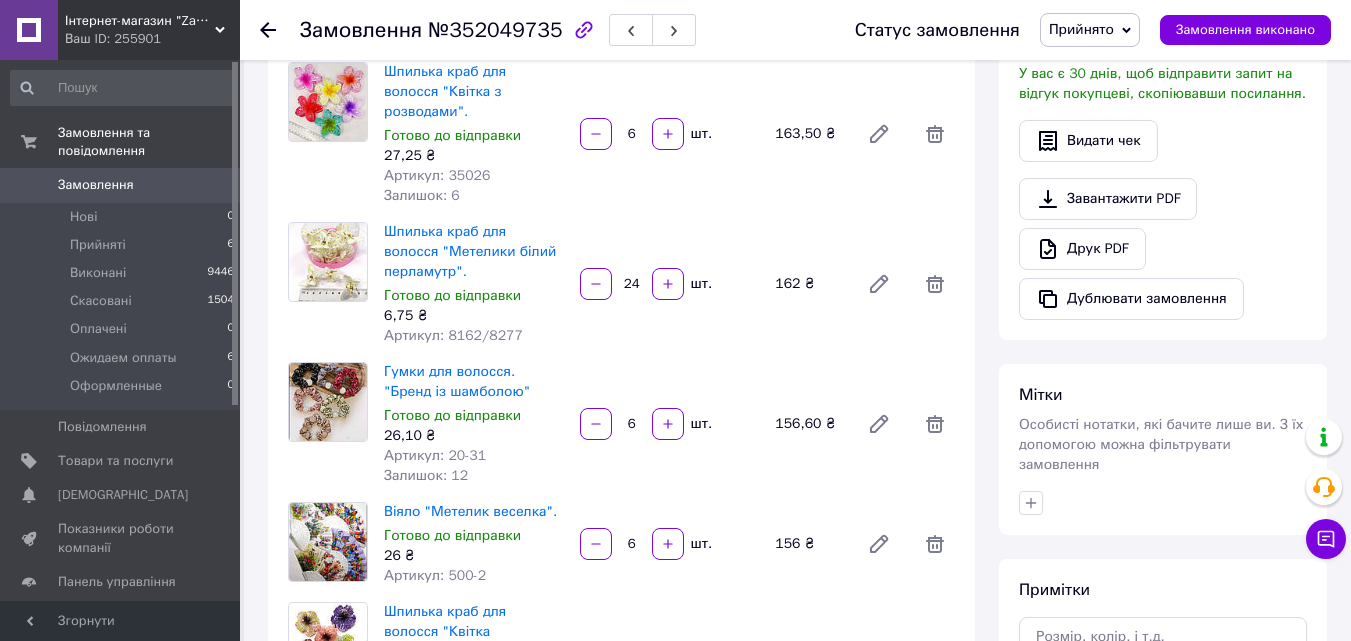 click 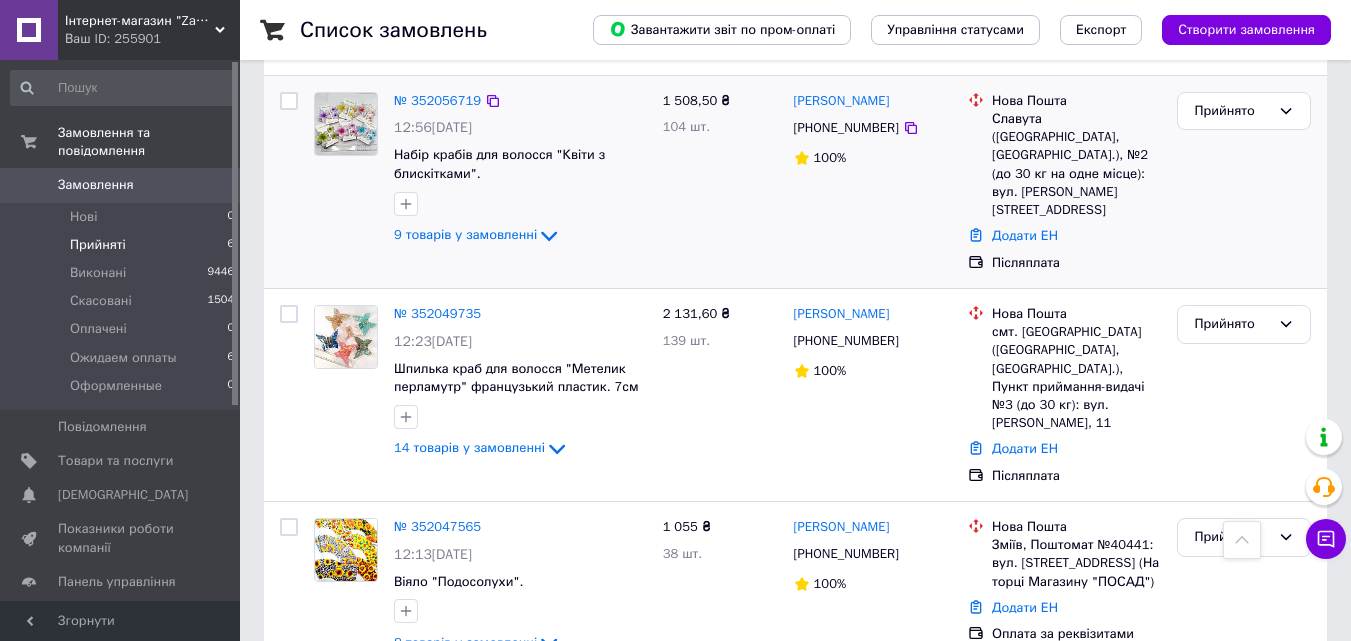 scroll, scrollTop: 300, scrollLeft: 0, axis: vertical 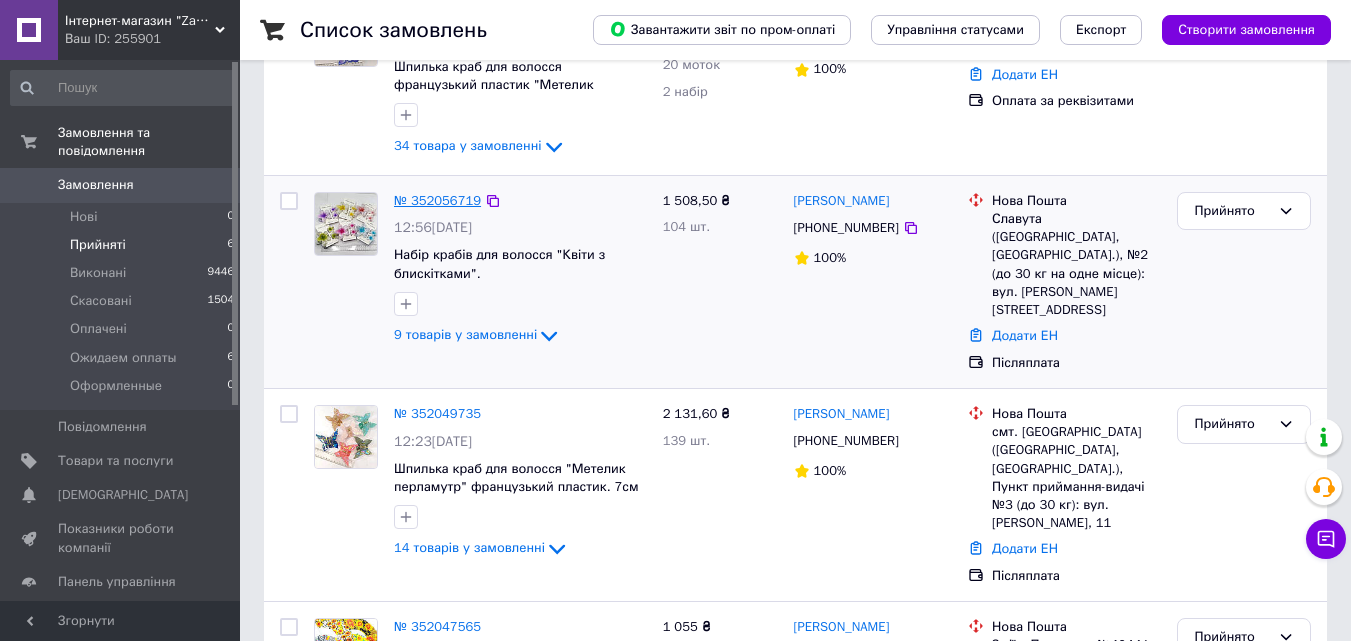 click on "№ 352056719" at bounding box center (437, 200) 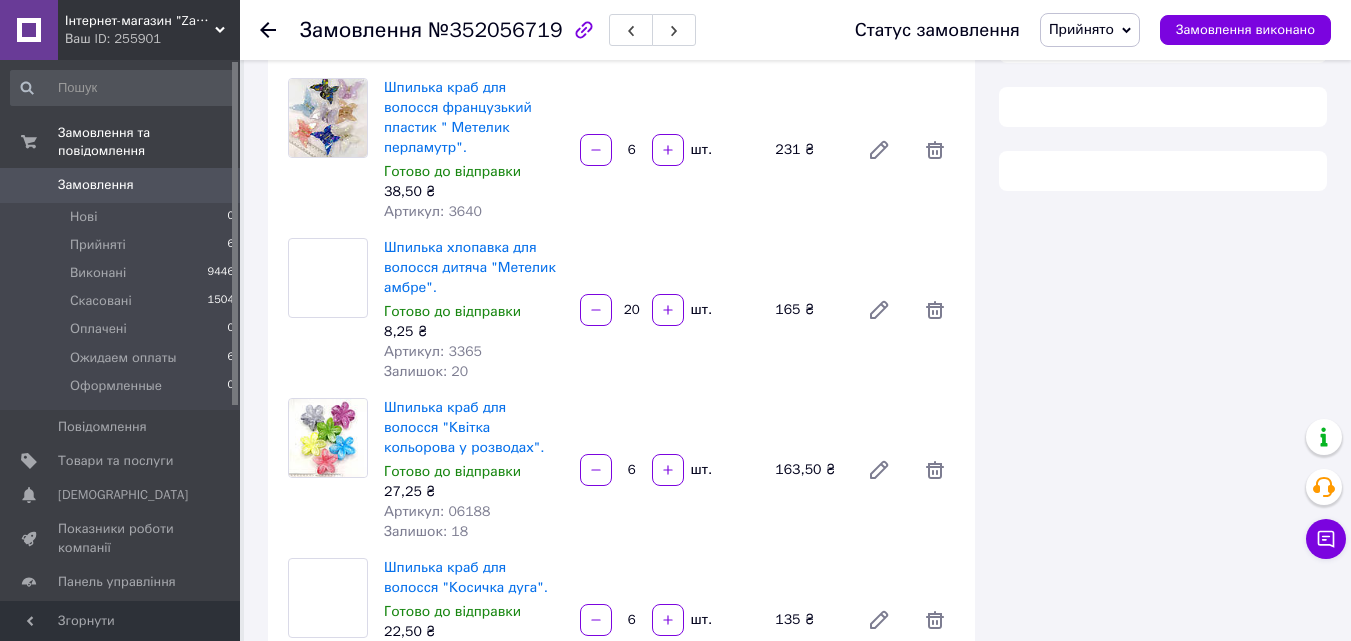 scroll, scrollTop: 300, scrollLeft: 0, axis: vertical 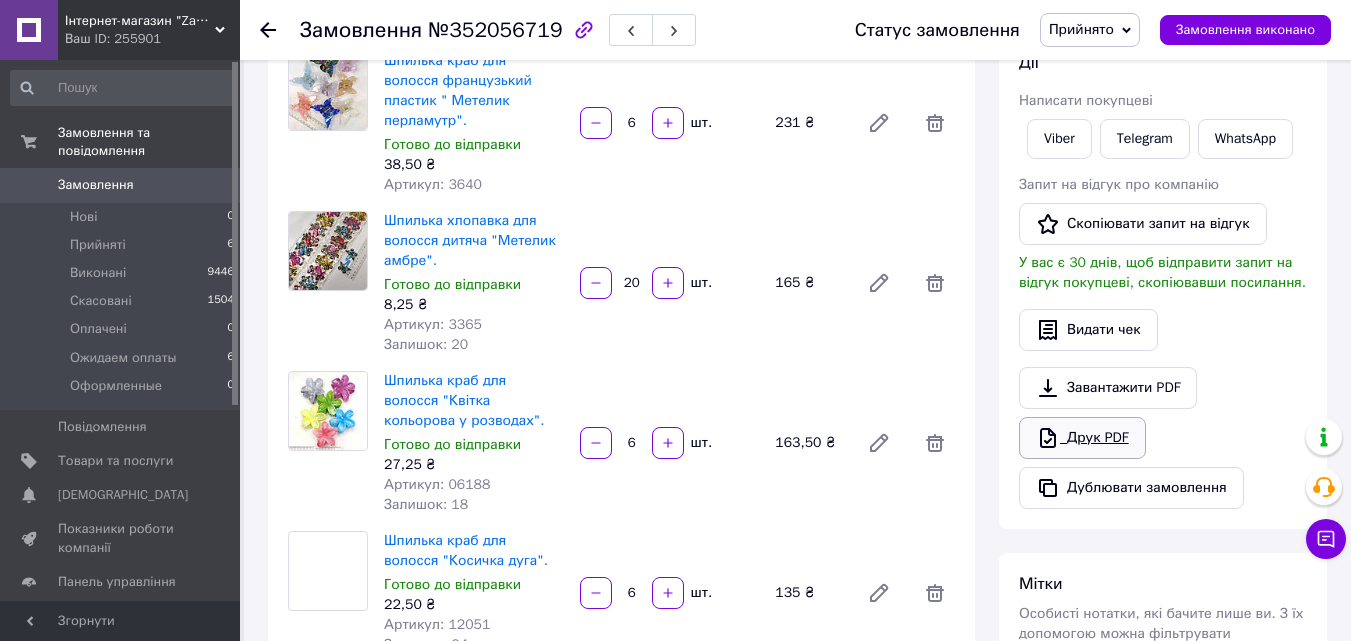 click on "Друк PDF" at bounding box center [1082, 438] 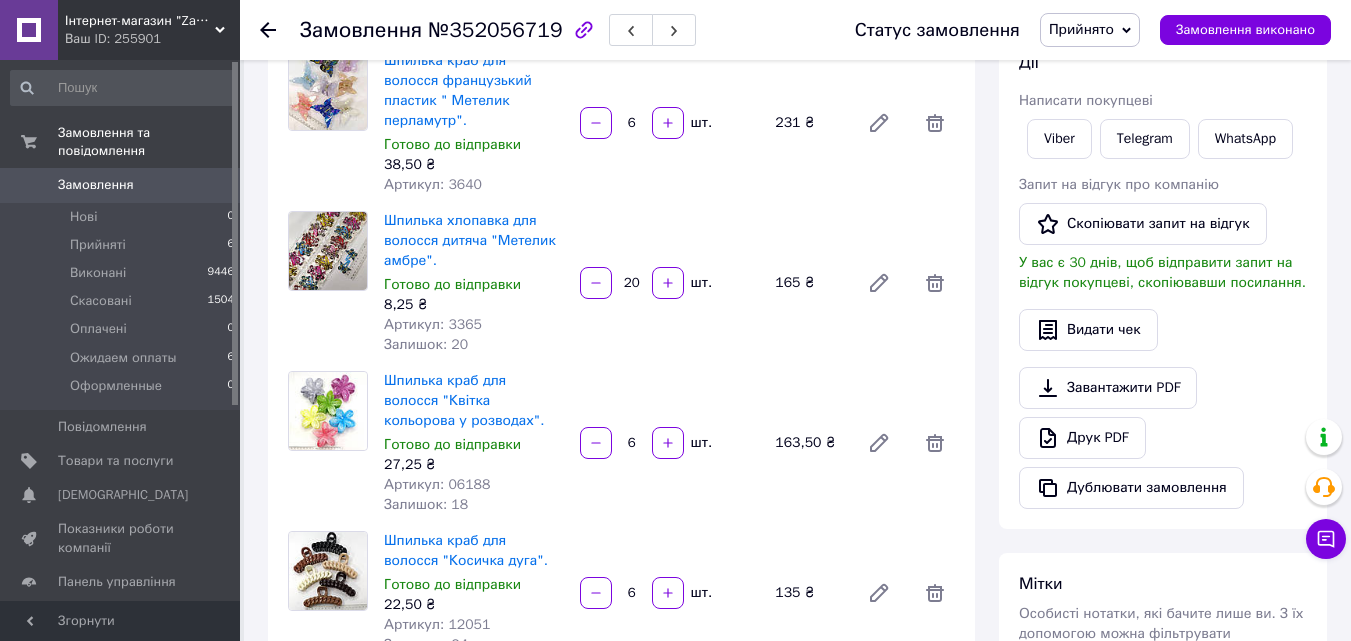 click 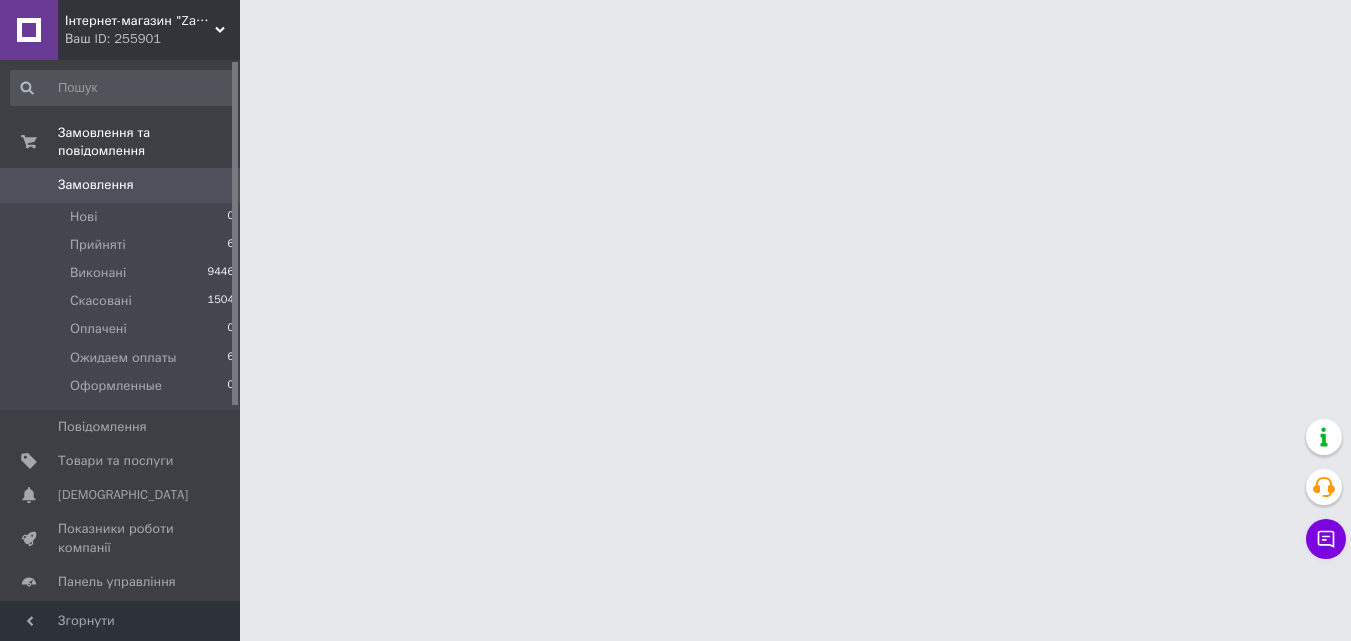scroll, scrollTop: 0, scrollLeft: 0, axis: both 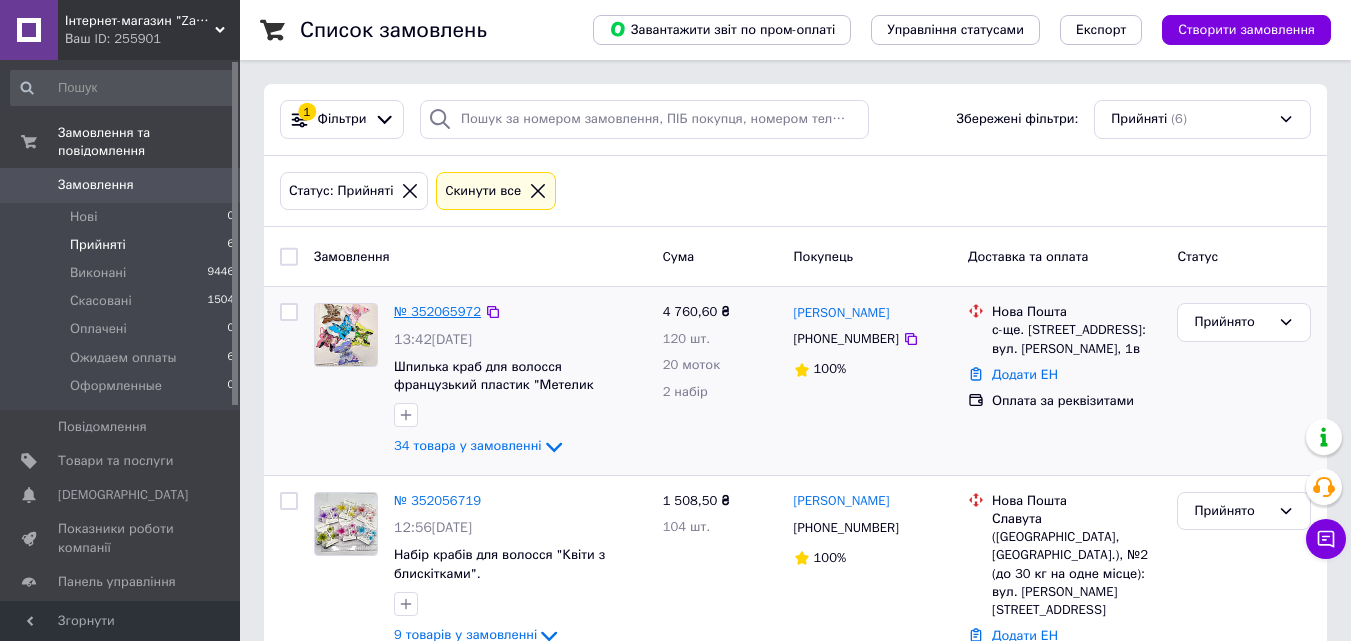 click on "№ 352065972" at bounding box center [437, 311] 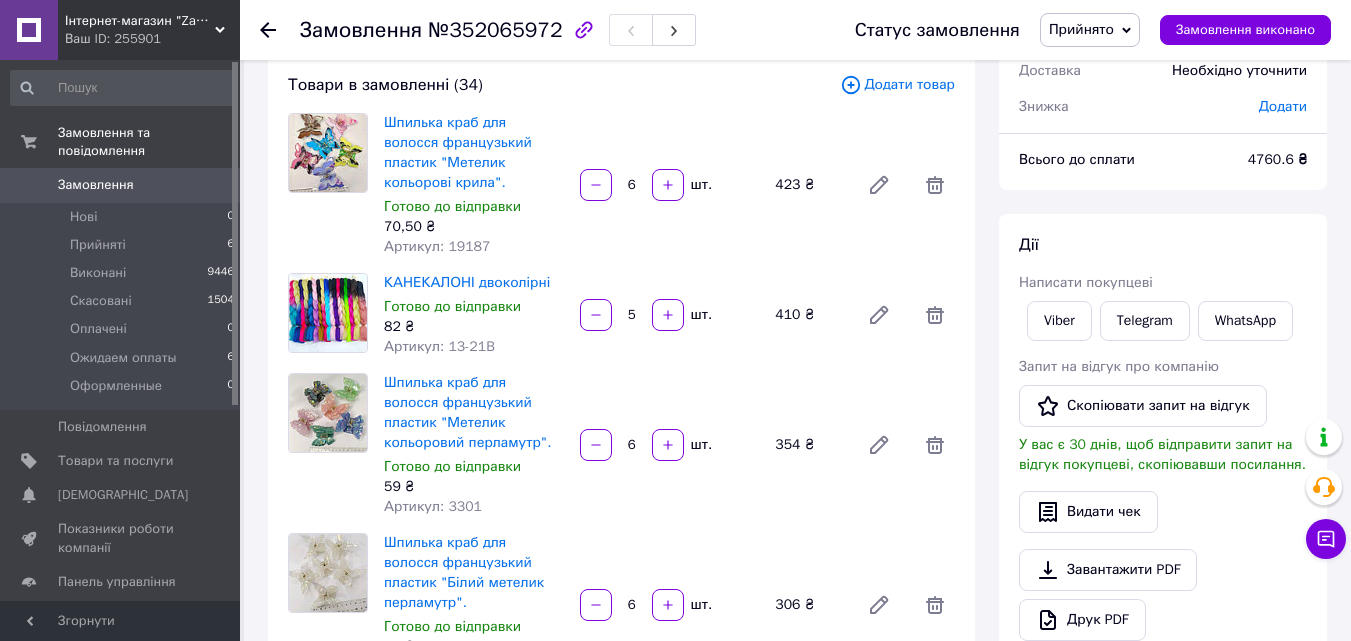 scroll, scrollTop: 300, scrollLeft: 0, axis: vertical 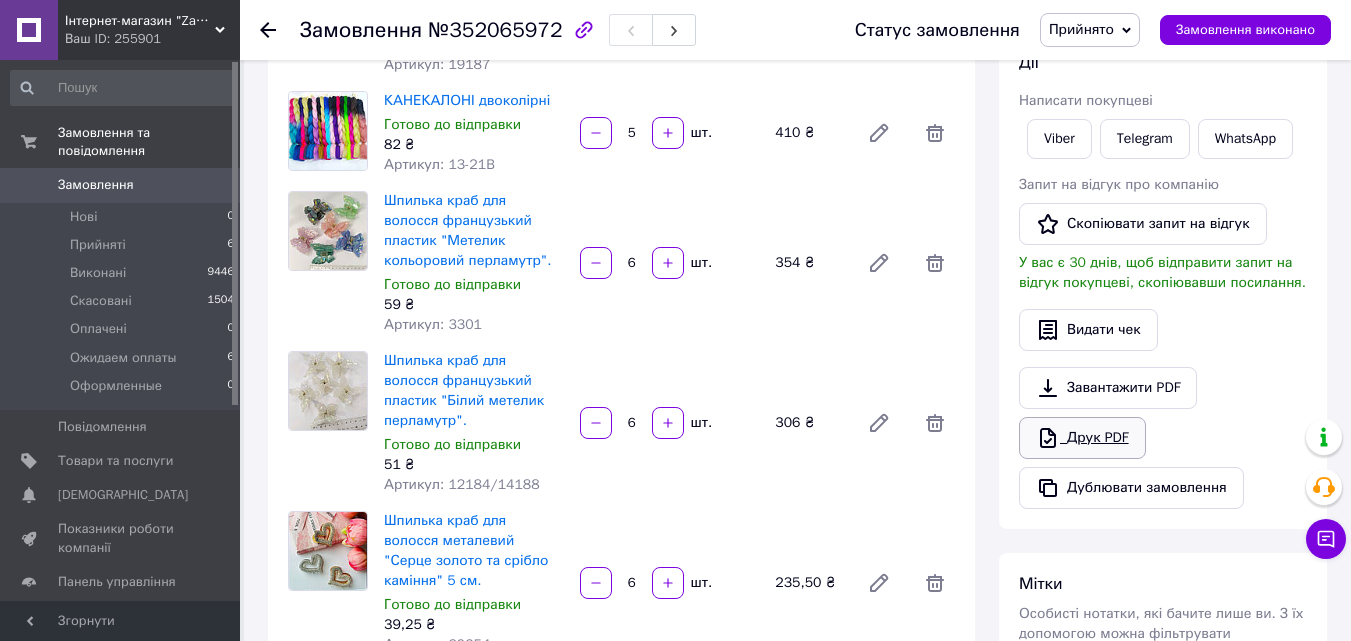 click on "Друк PDF" at bounding box center (1082, 438) 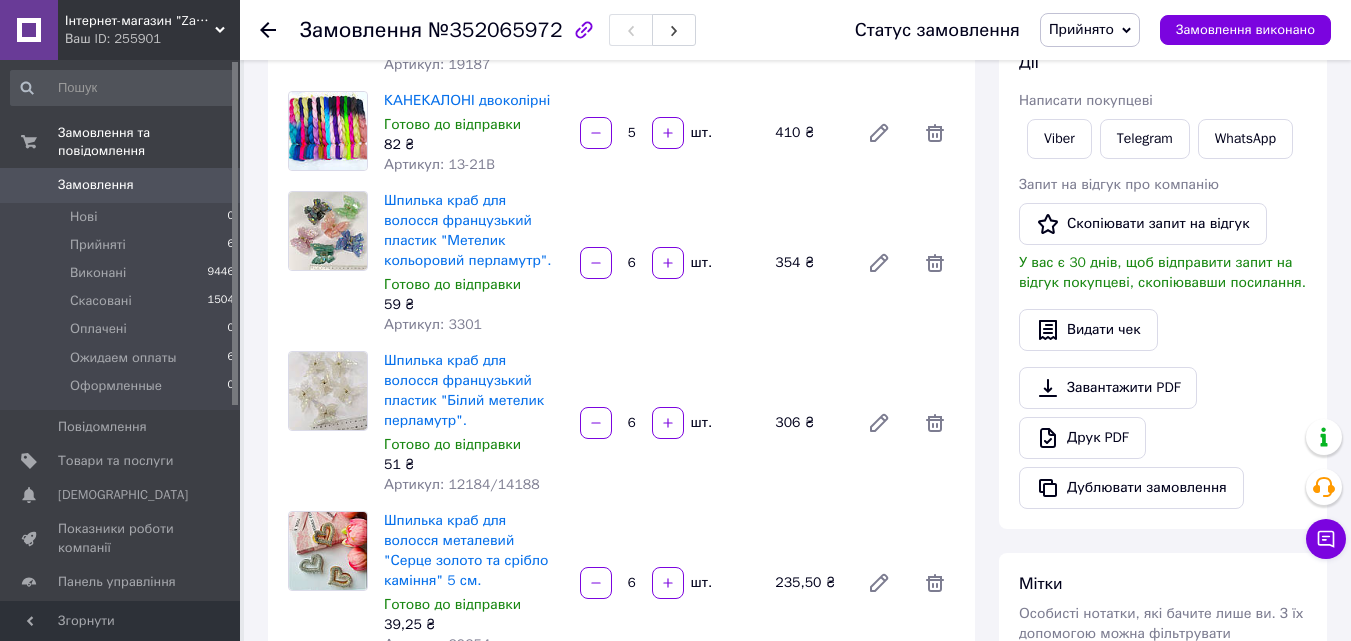 click 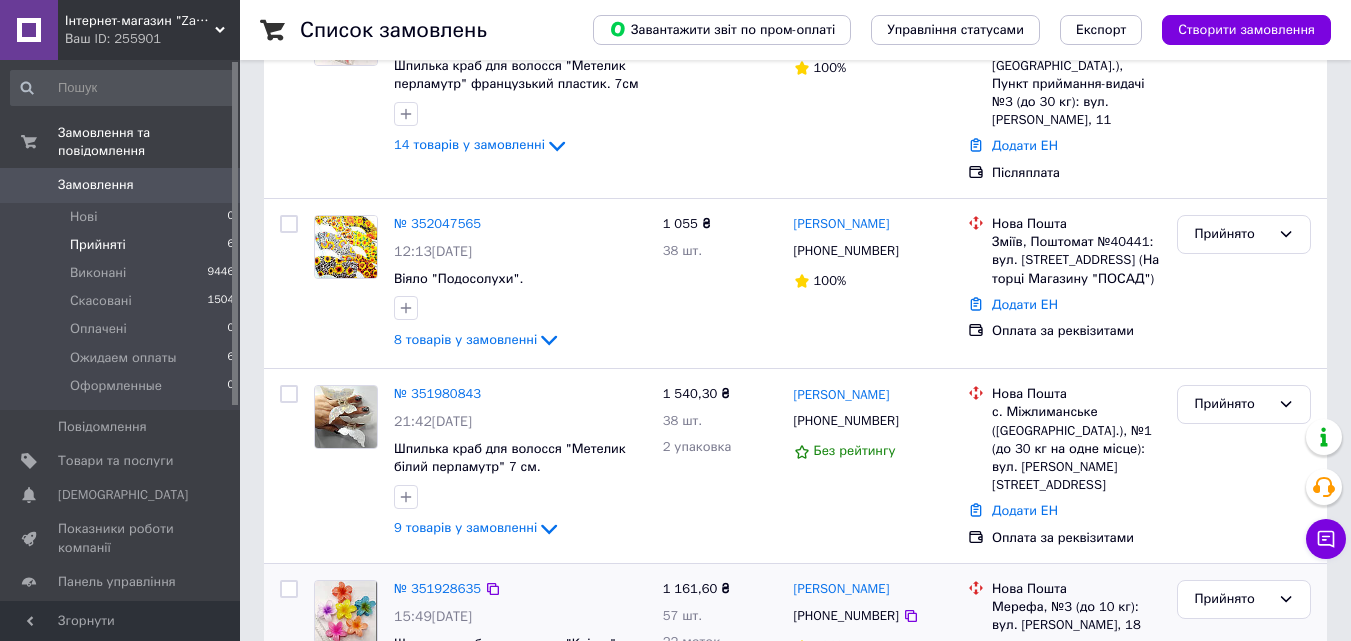 scroll, scrollTop: 789, scrollLeft: 0, axis: vertical 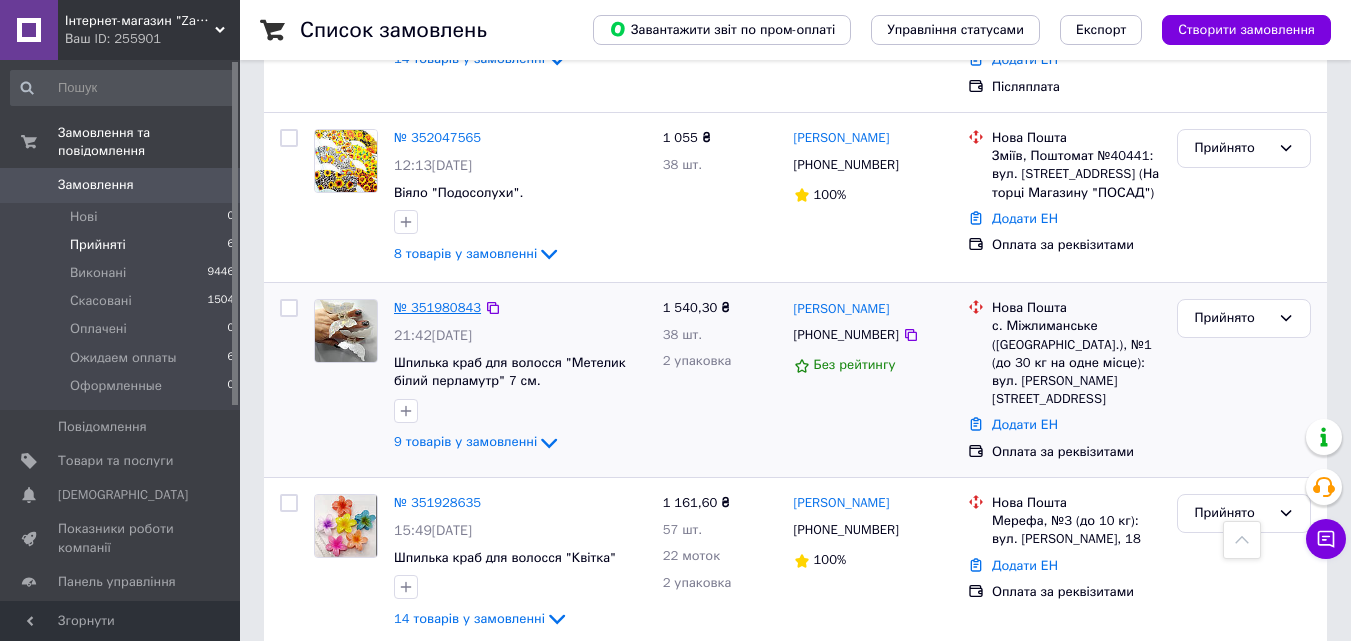 click on "№ 351980843" at bounding box center (437, 307) 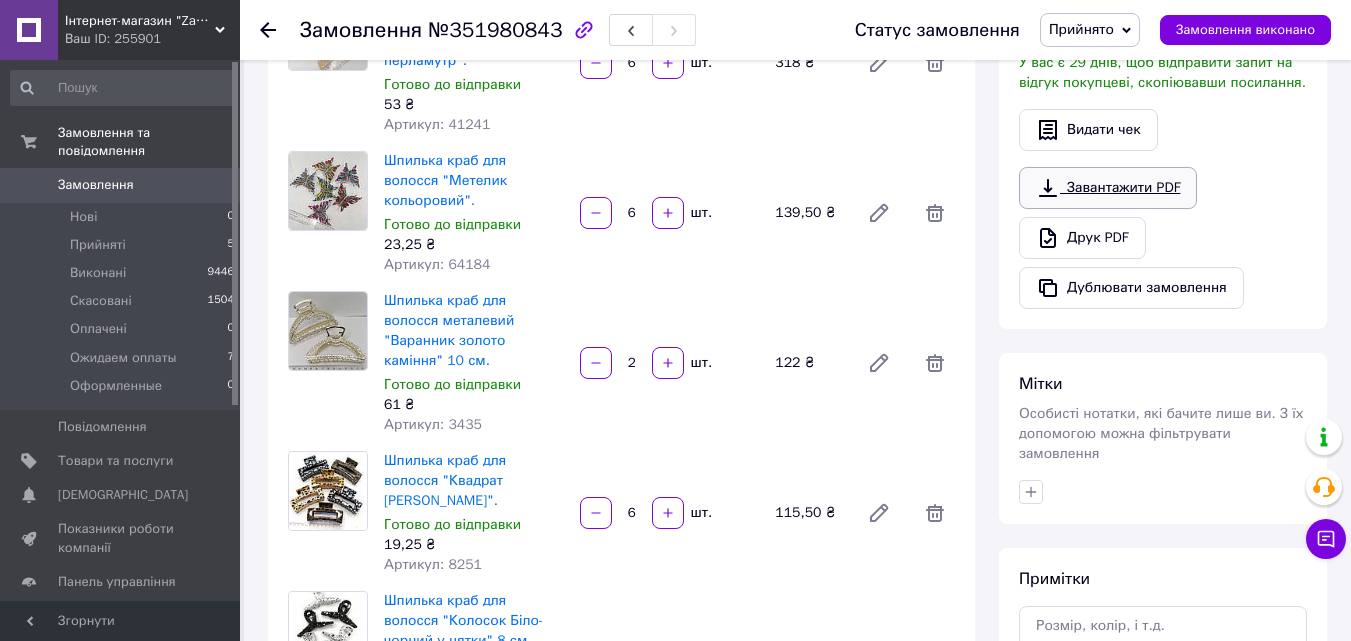 scroll, scrollTop: 489, scrollLeft: 0, axis: vertical 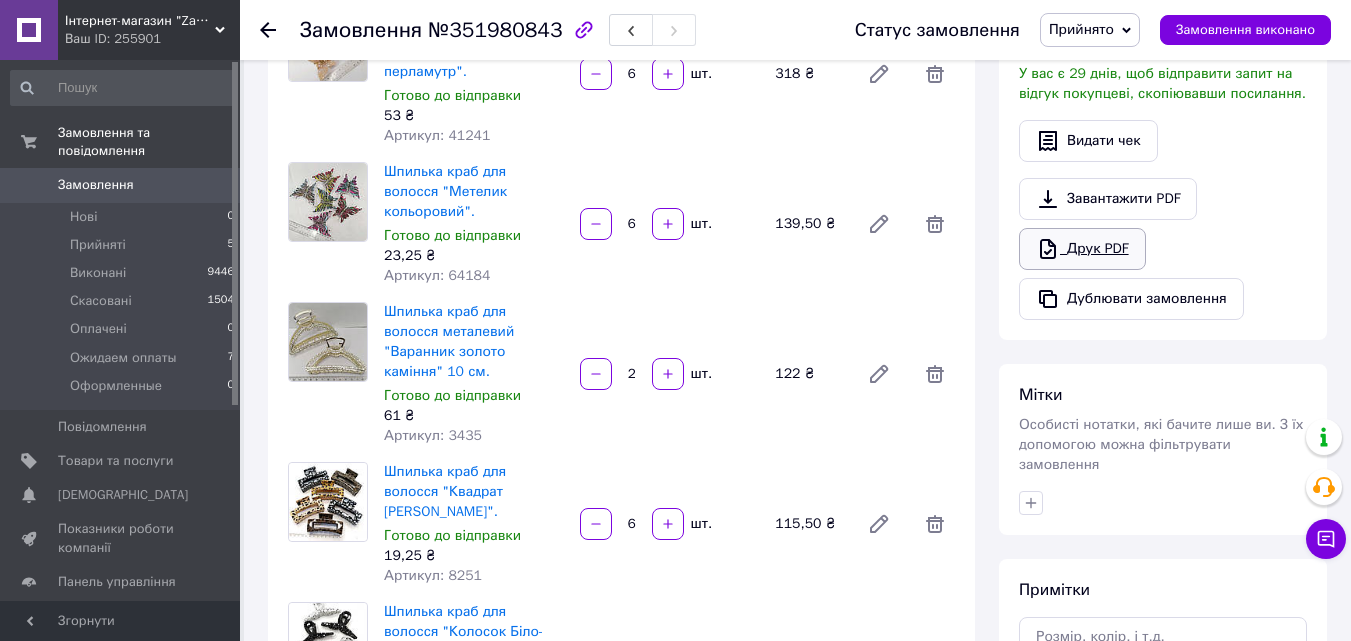 click on "Друк PDF" at bounding box center (1082, 249) 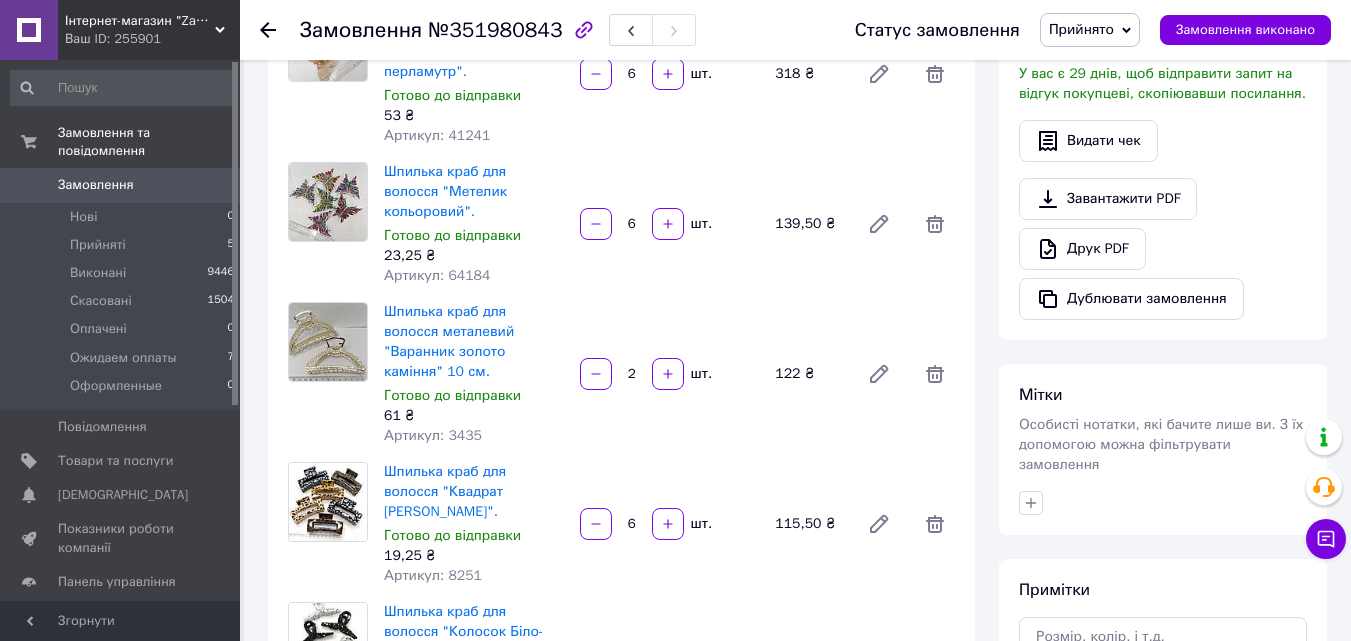 click 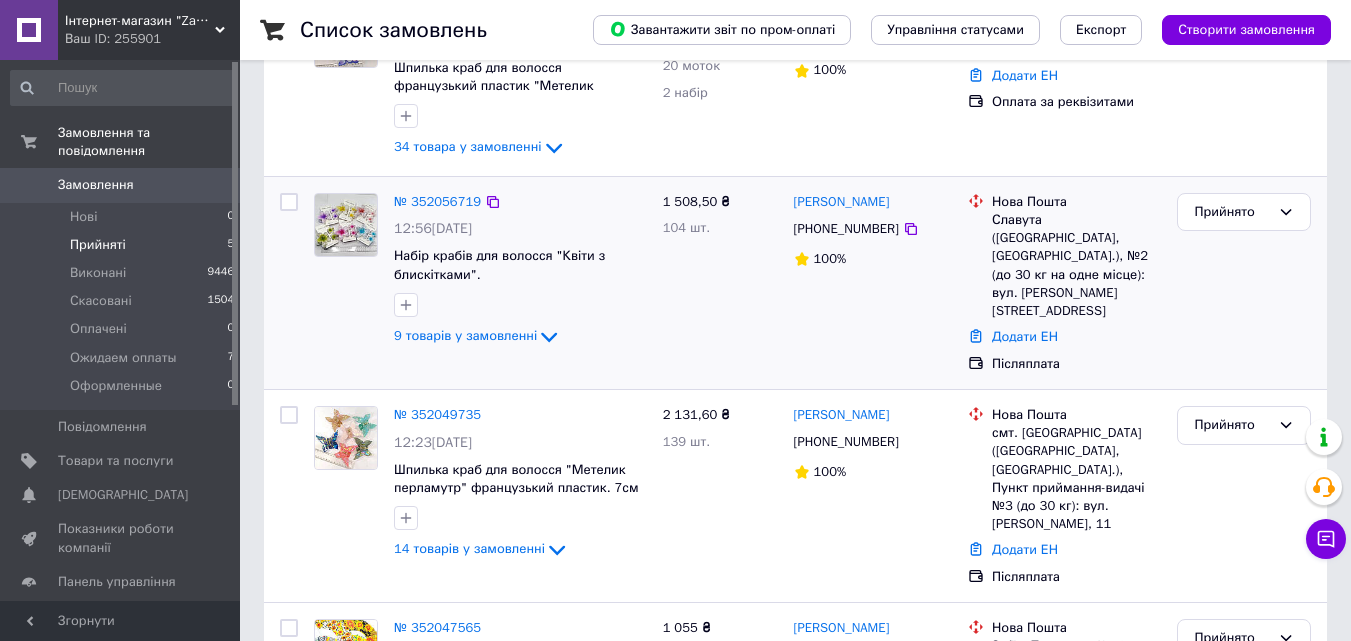 scroll, scrollTop: 619, scrollLeft: 0, axis: vertical 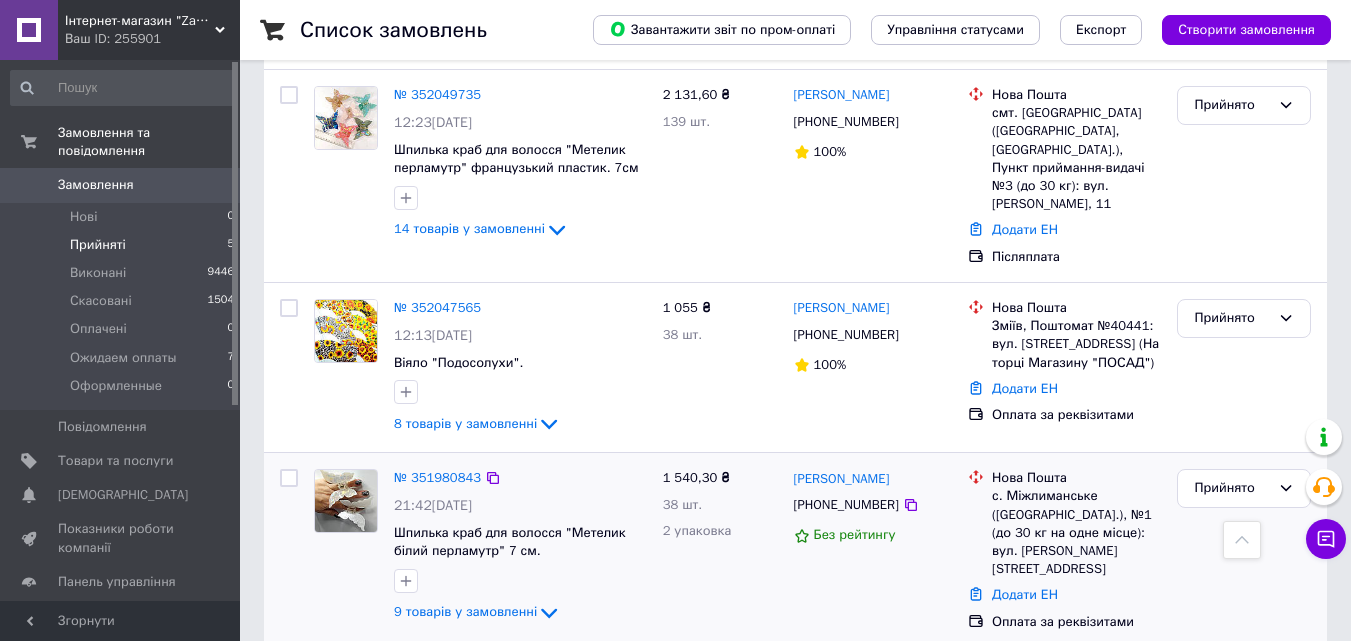 click on "Нова Пошта с. Міжлиманське ([GEOGRAPHIC_DATA].), №1 (до 30 кг на одне місце): вул. [PERSON_NAME][STREET_ADDRESS] Додати ЕН Оплата за реквізитами" at bounding box center [1064, 550] 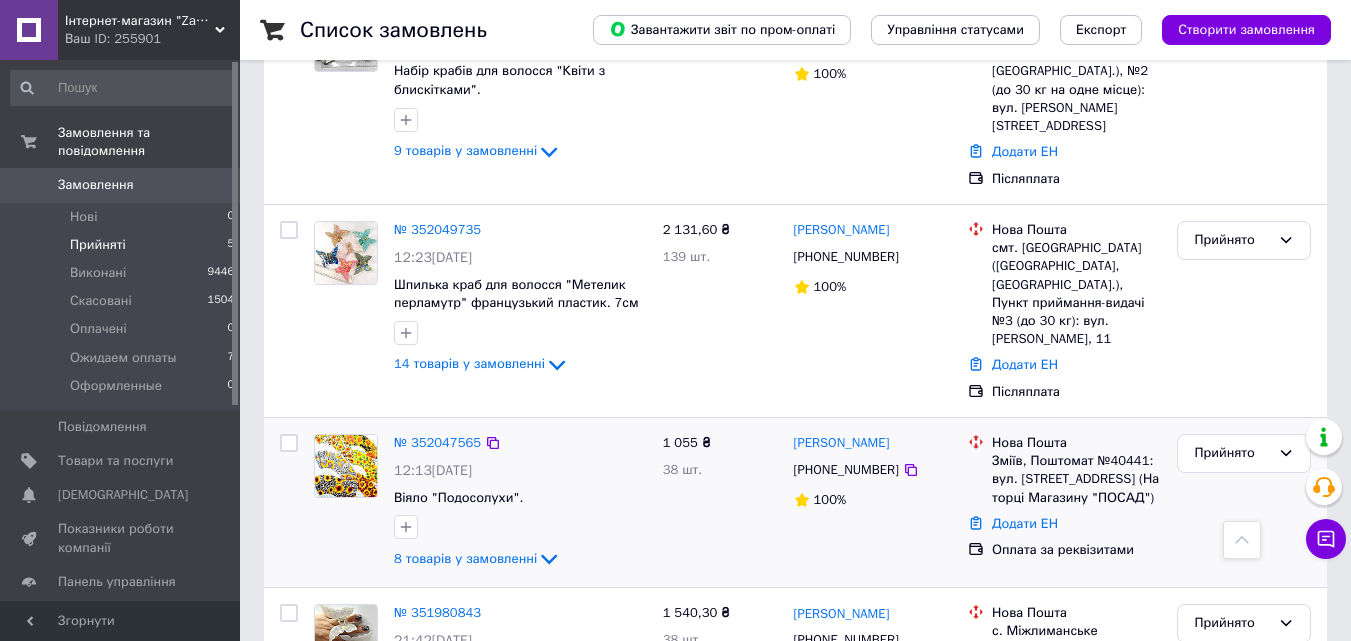scroll, scrollTop: 519, scrollLeft: 0, axis: vertical 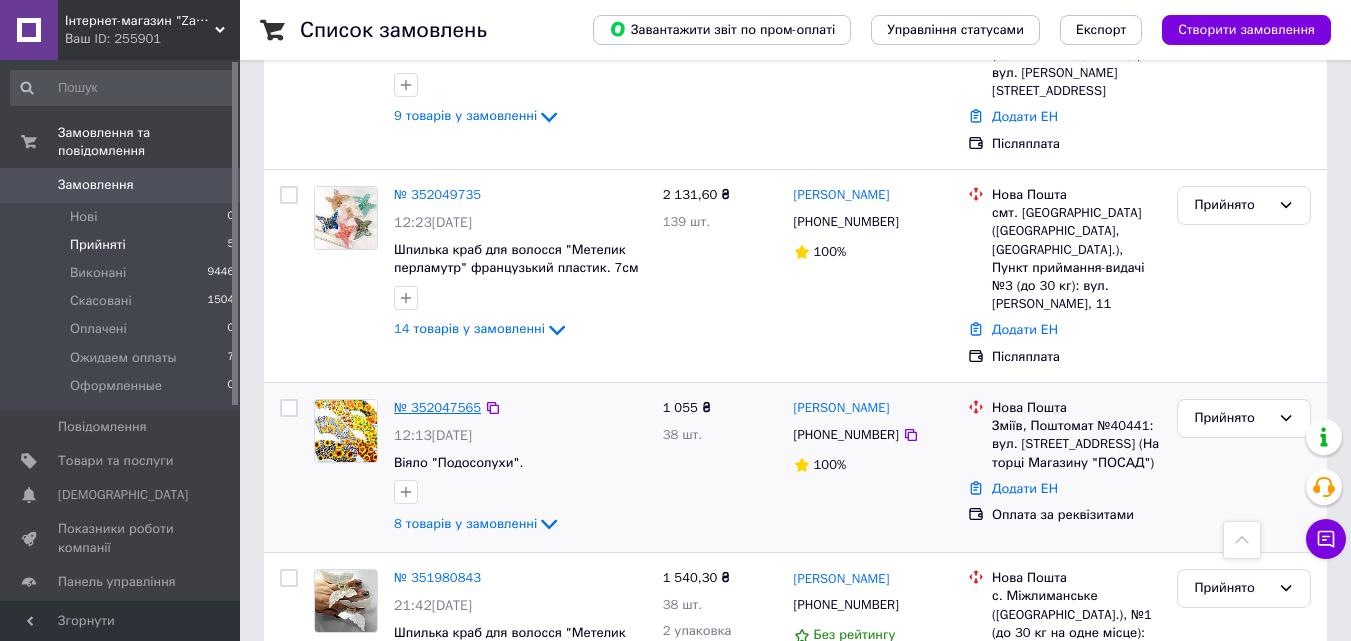 click on "№ 352047565" at bounding box center [437, 407] 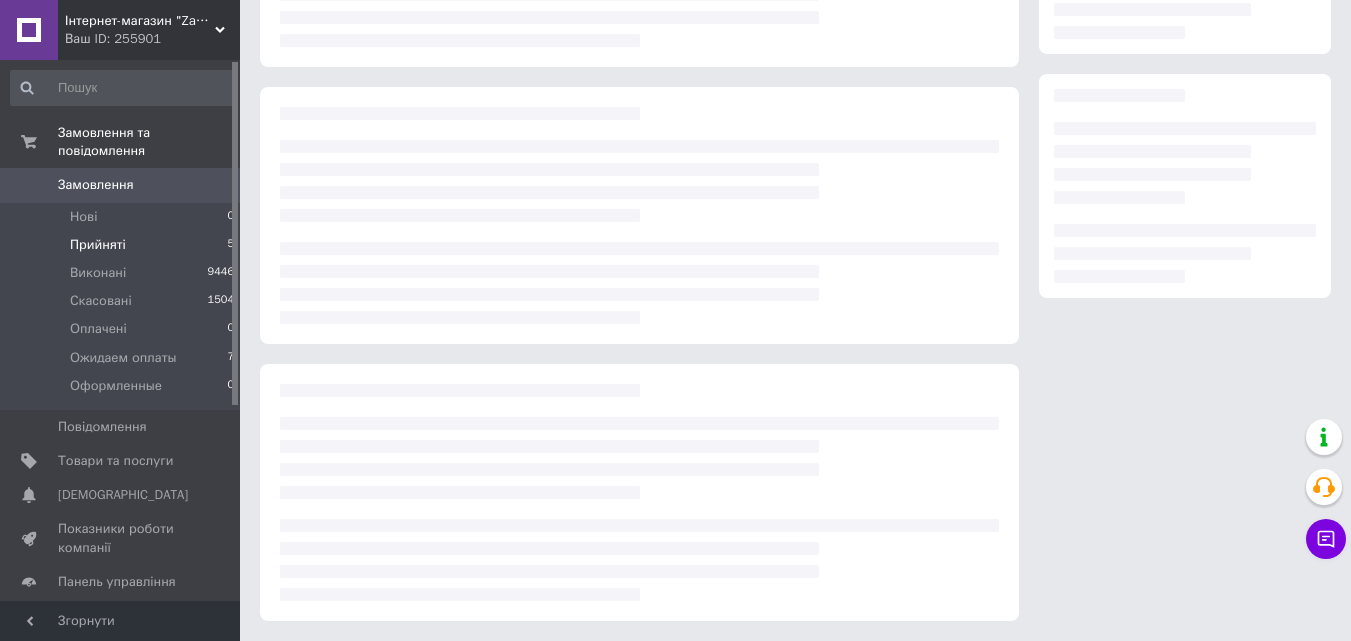 scroll, scrollTop: 519, scrollLeft: 0, axis: vertical 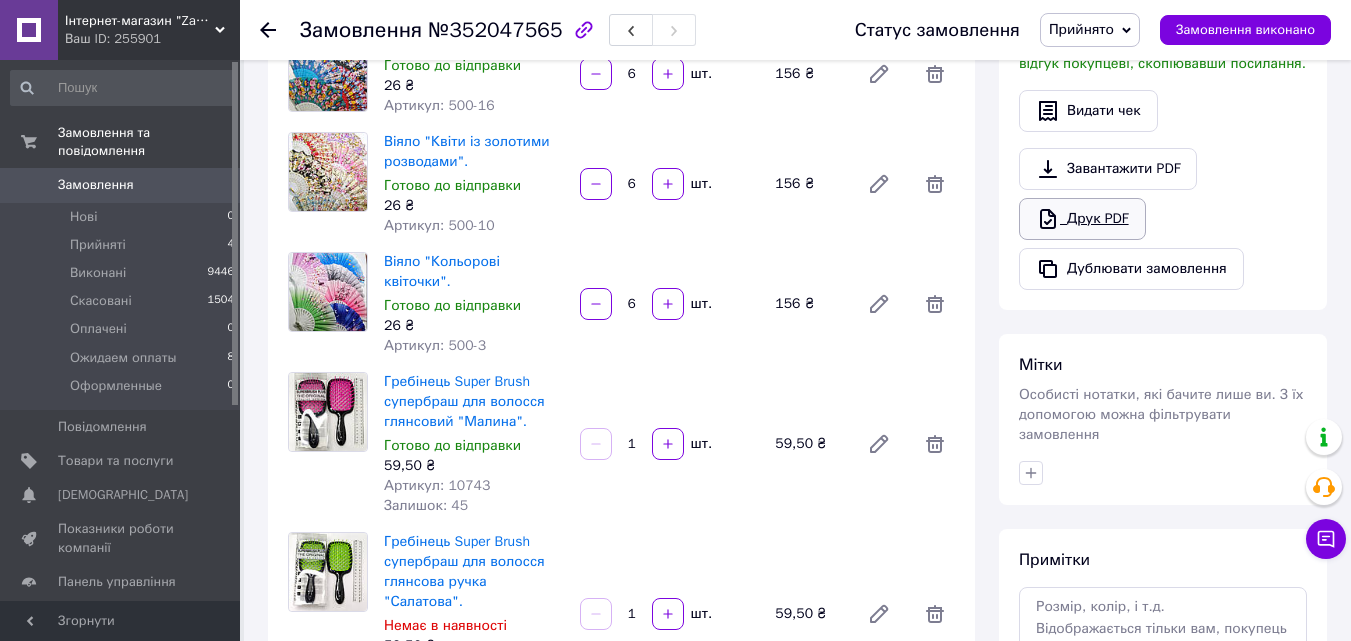 click on "Друк PDF" at bounding box center (1082, 219) 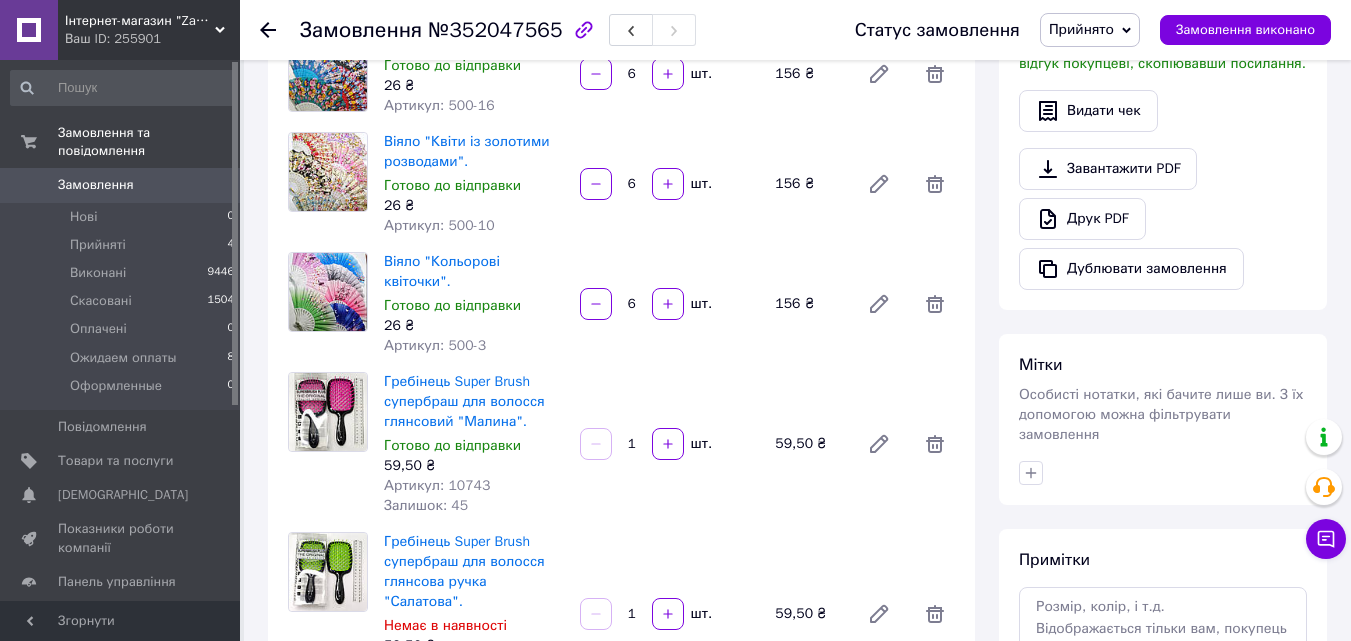 click 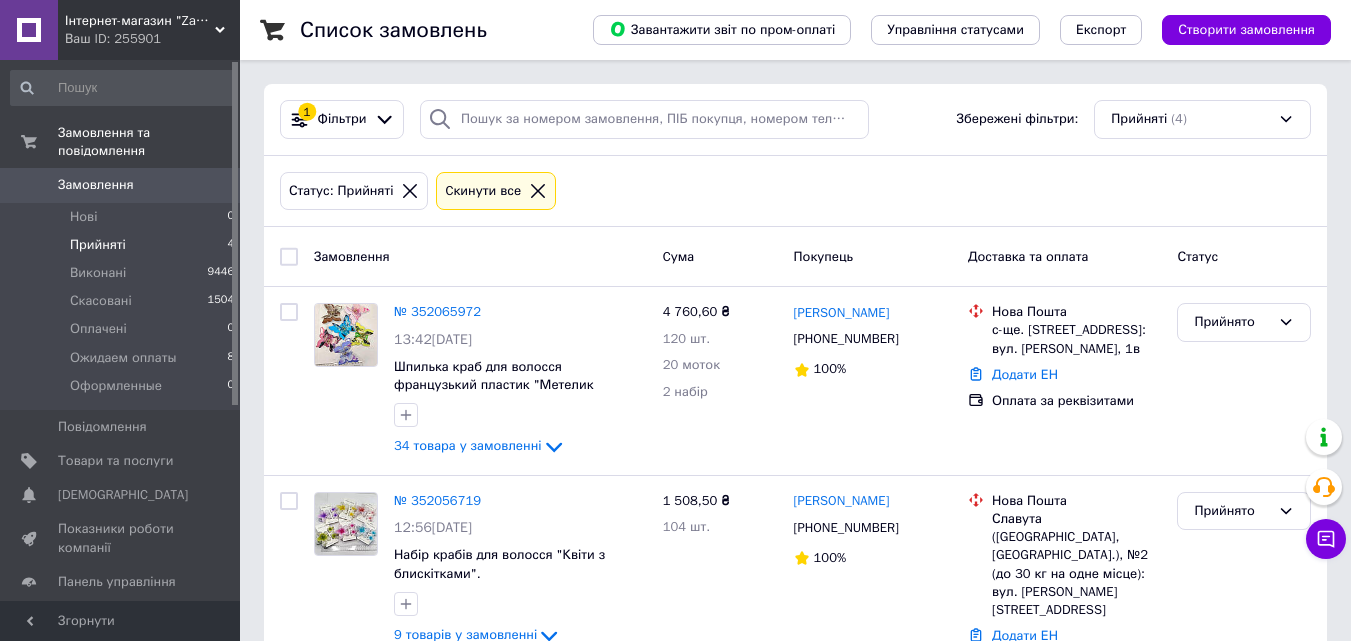scroll, scrollTop: 430, scrollLeft: 0, axis: vertical 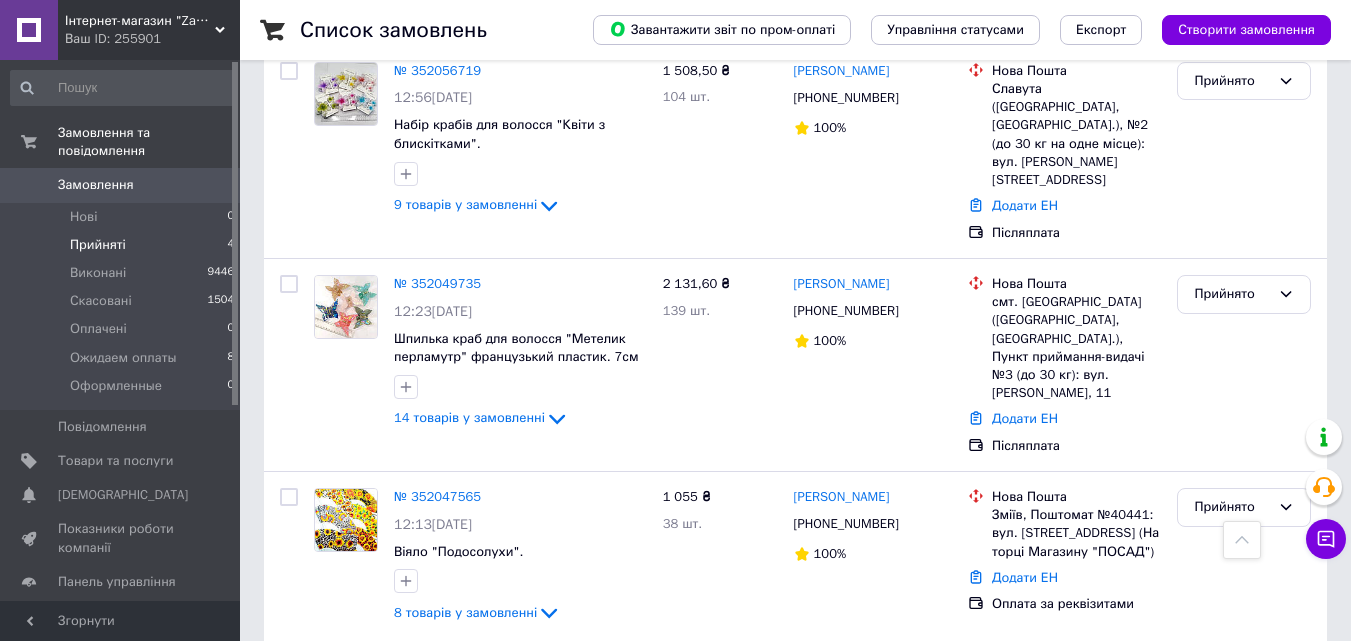 drag, startPoint x: 869, startPoint y: 270, endPoint x: 978, endPoint y: 396, distance: 166.60432 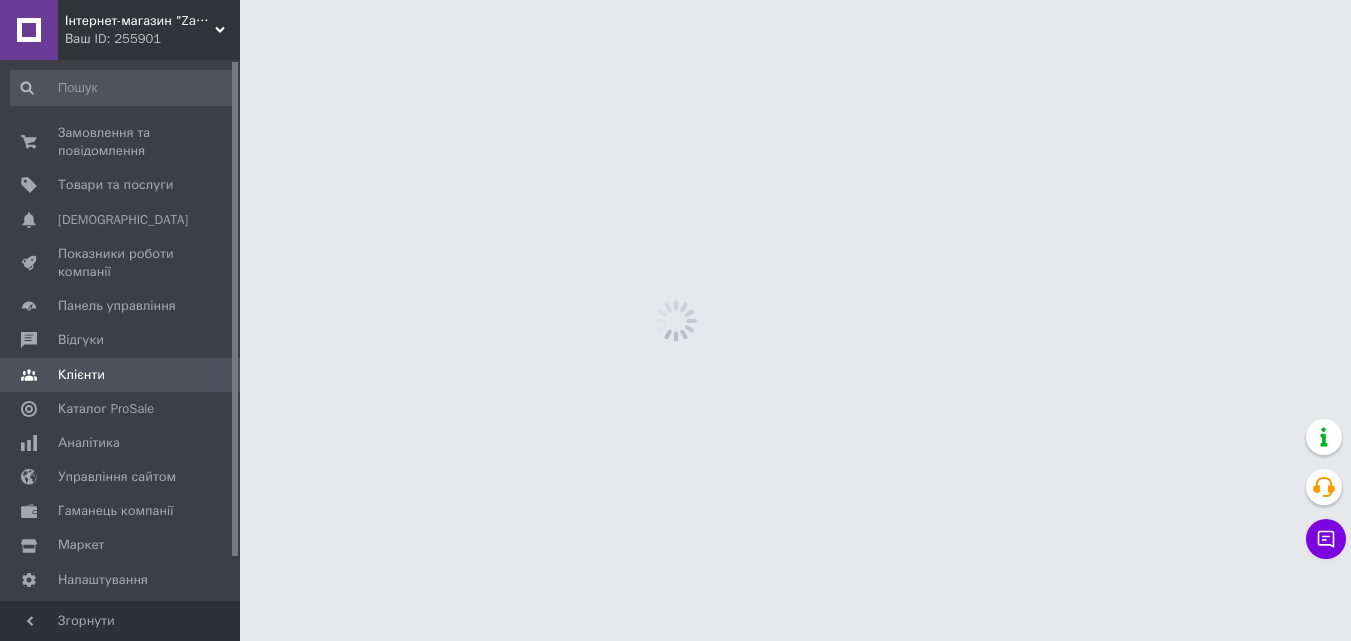 scroll, scrollTop: 0, scrollLeft: 0, axis: both 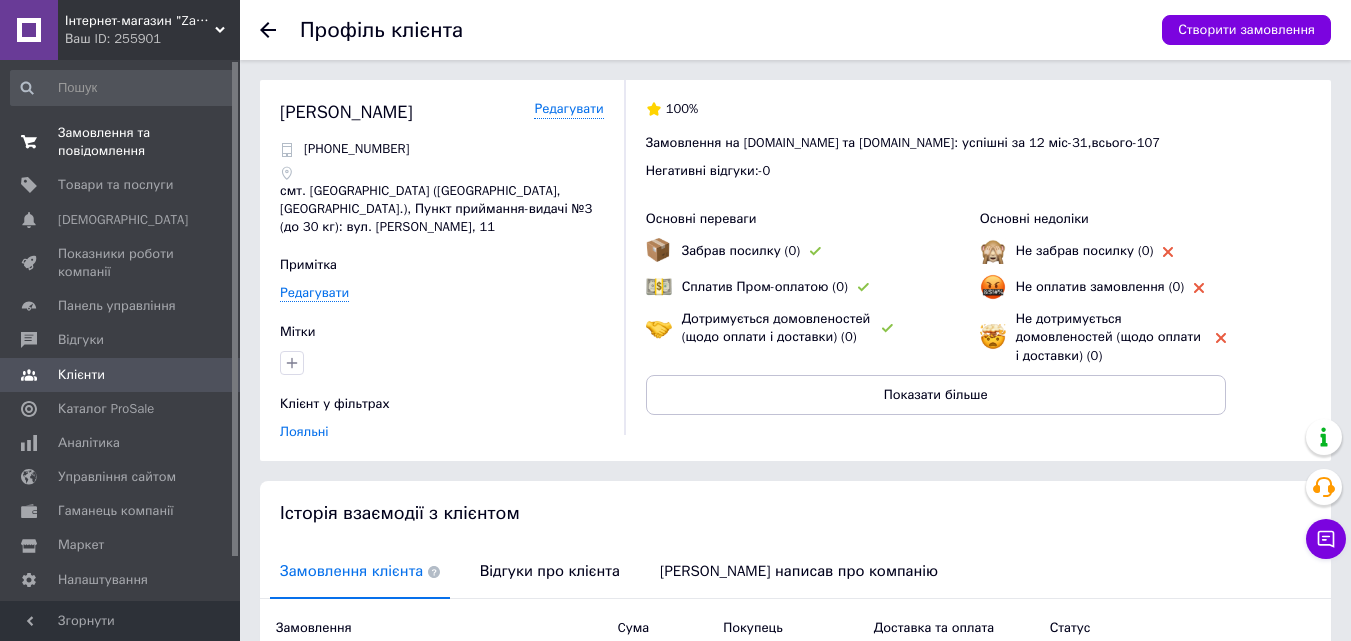 click on "Замовлення та повідомлення" at bounding box center [121, 142] 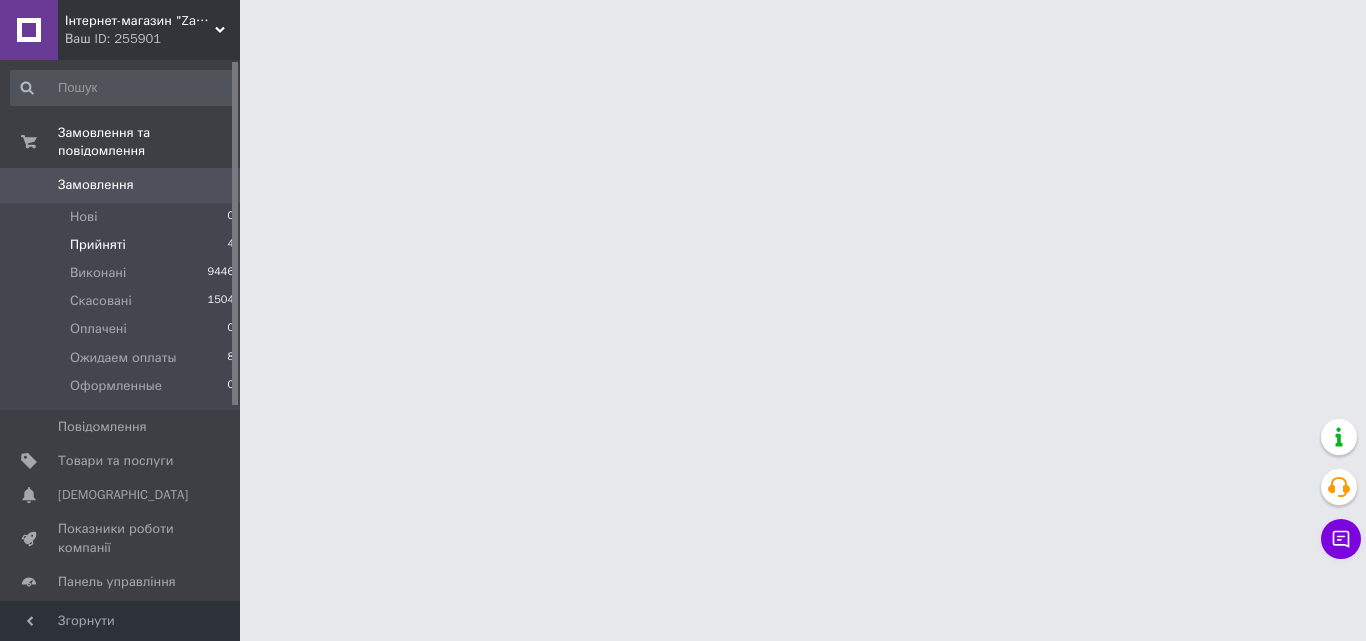 click on "Прийняті 4" at bounding box center (123, 245) 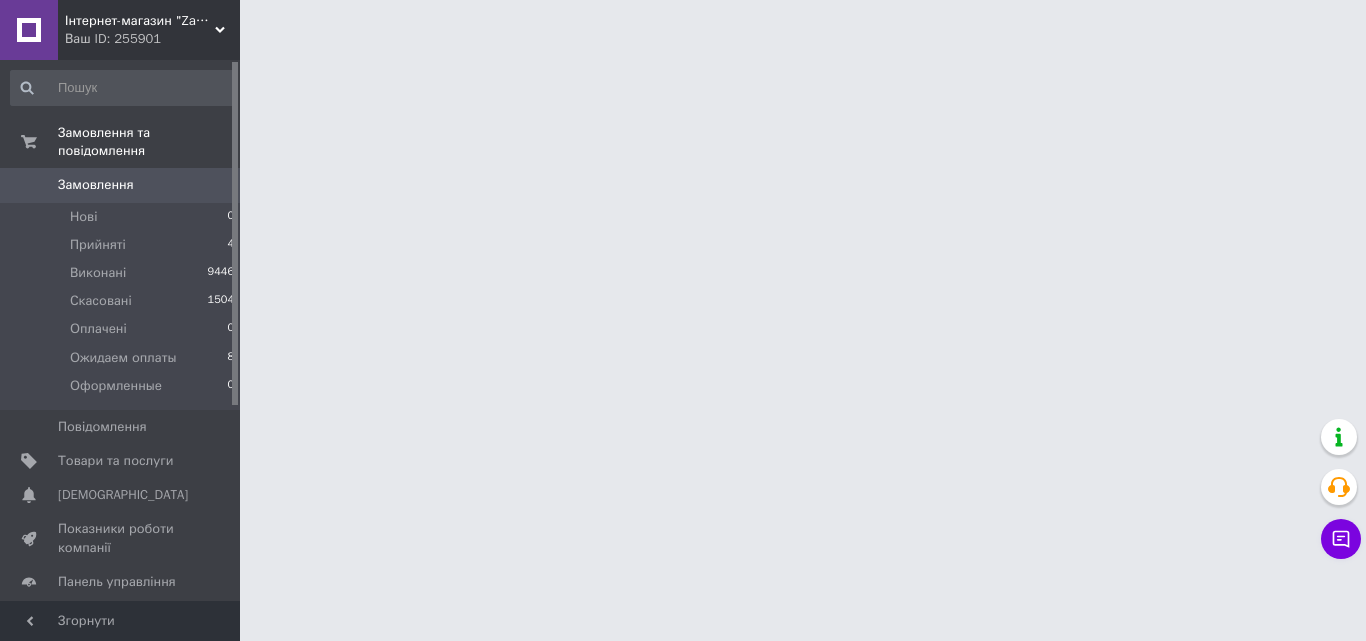 click on "Прийняті" at bounding box center (98, 245) 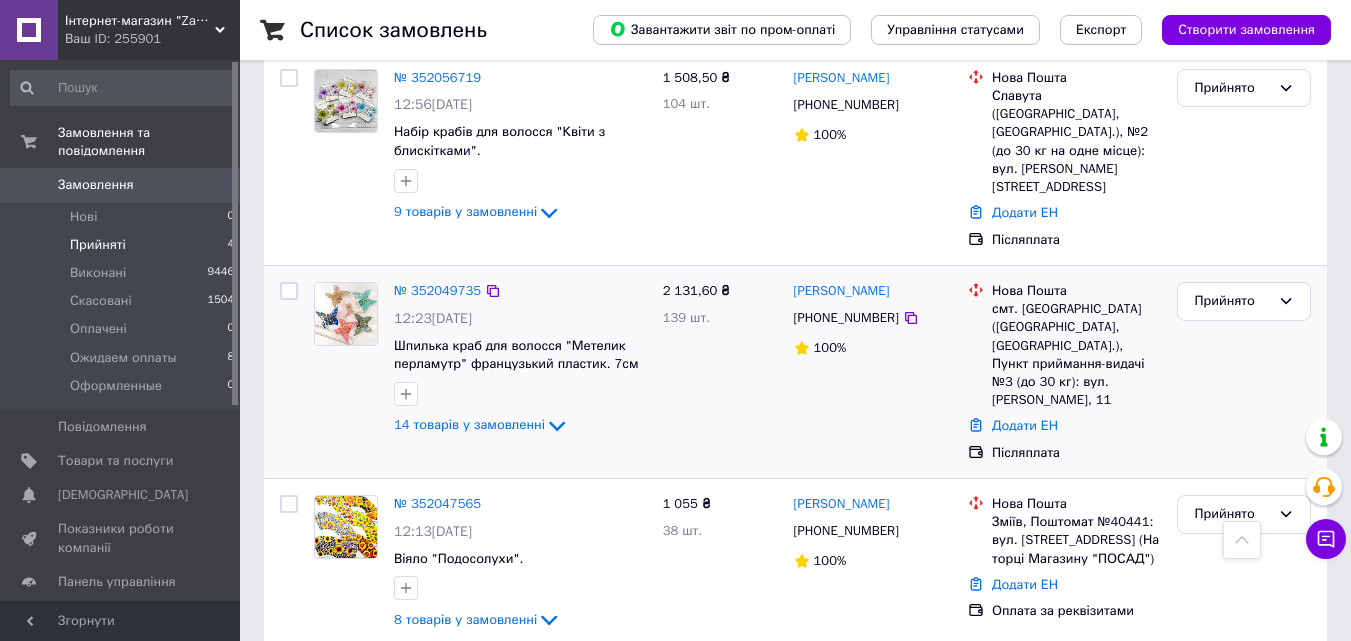 scroll, scrollTop: 430, scrollLeft: 0, axis: vertical 